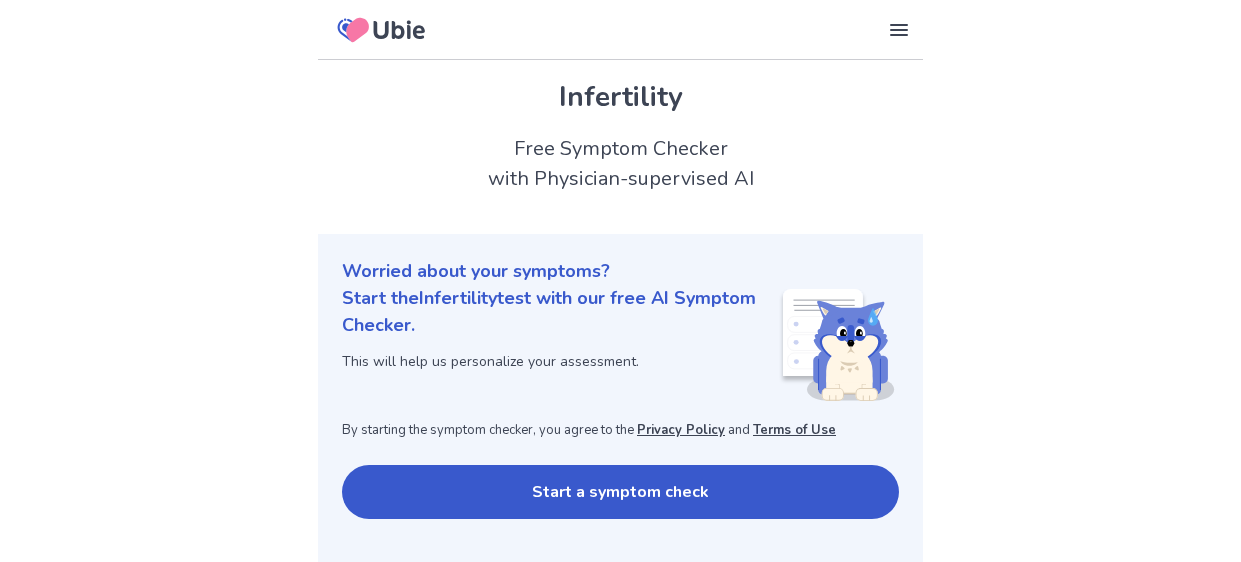 scroll, scrollTop: 0, scrollLeft: 0, axis: both 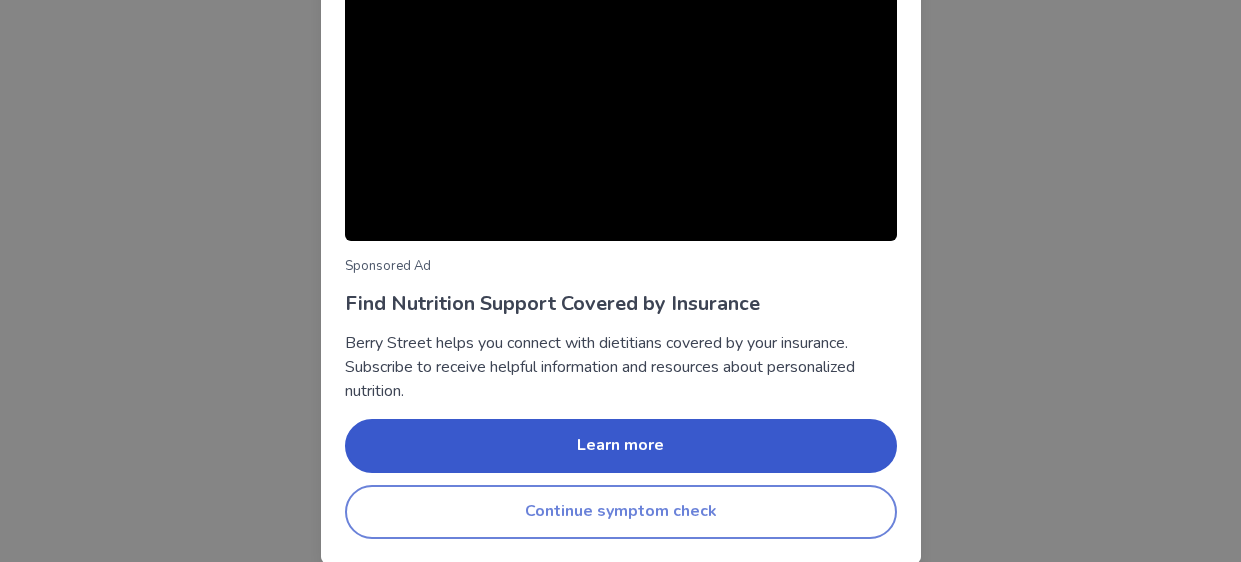 click on "Continue symptom check" at bounding box center (621, 512) 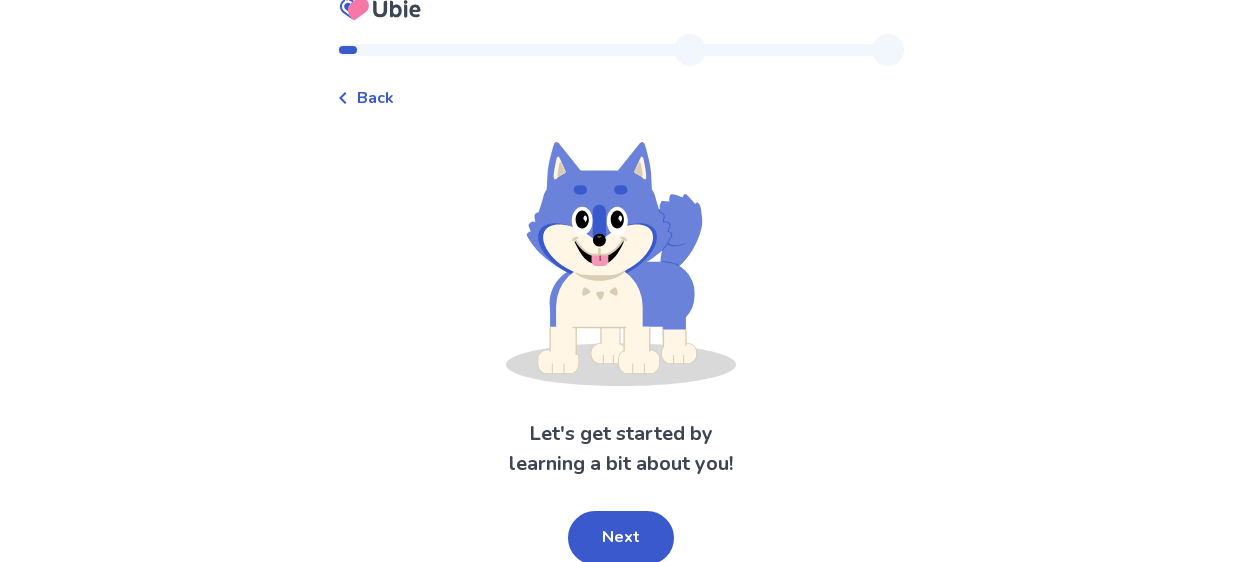 scroll, scrollTop: 26, scrollLeft: 0, axis: vertical 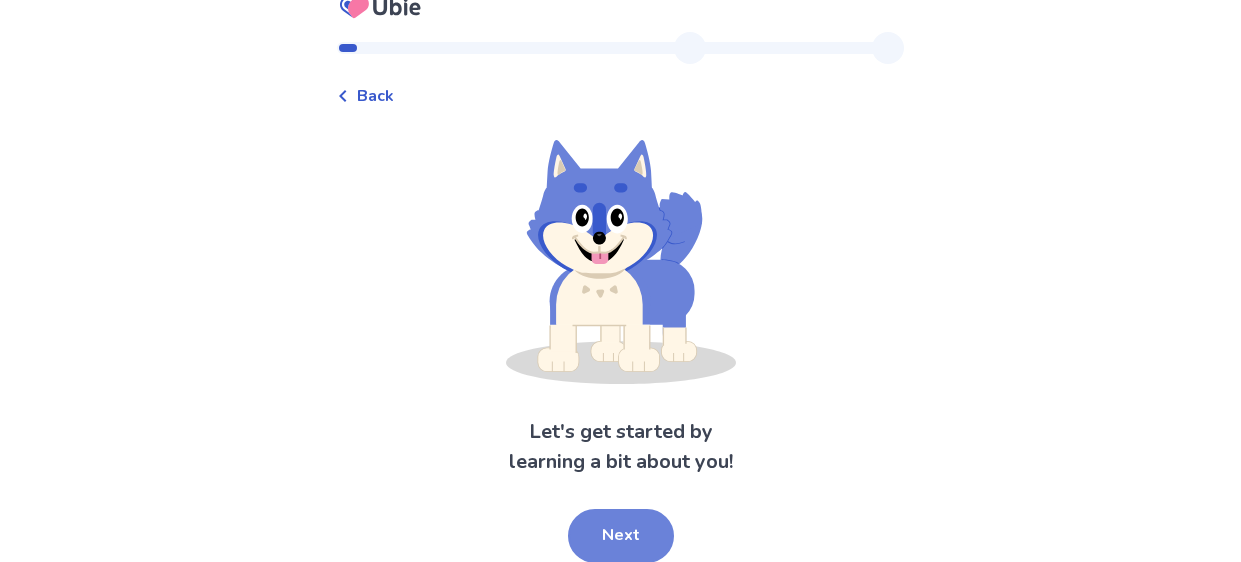 click on "Next" at bounding box center (621, 536) 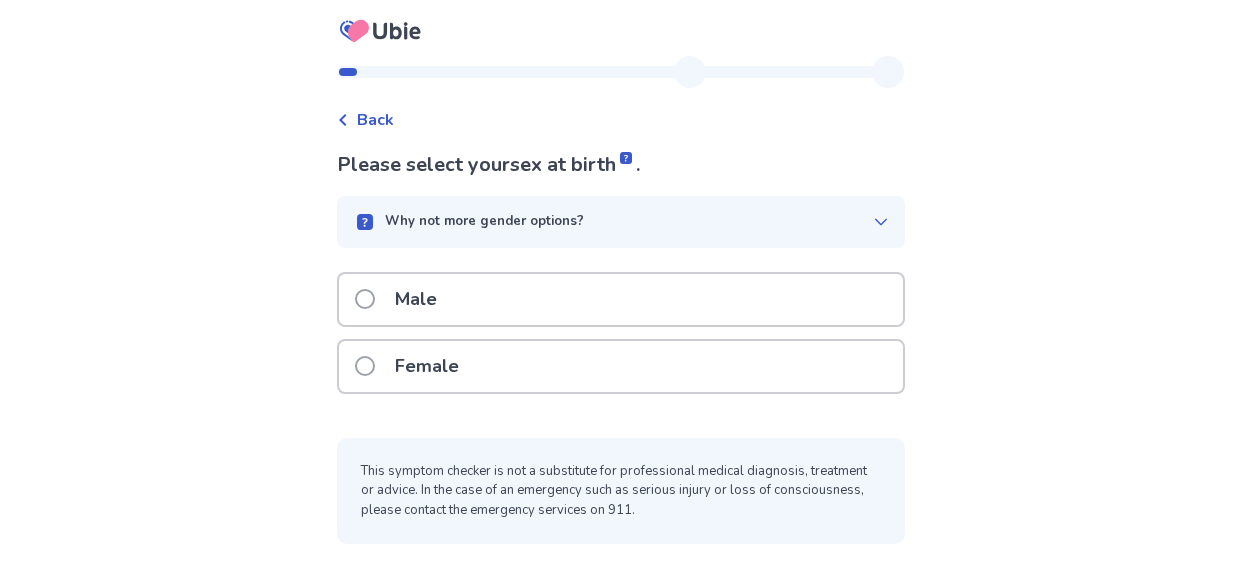 scroll, scrollTop: 0, scrollLeft: 0, axis: both 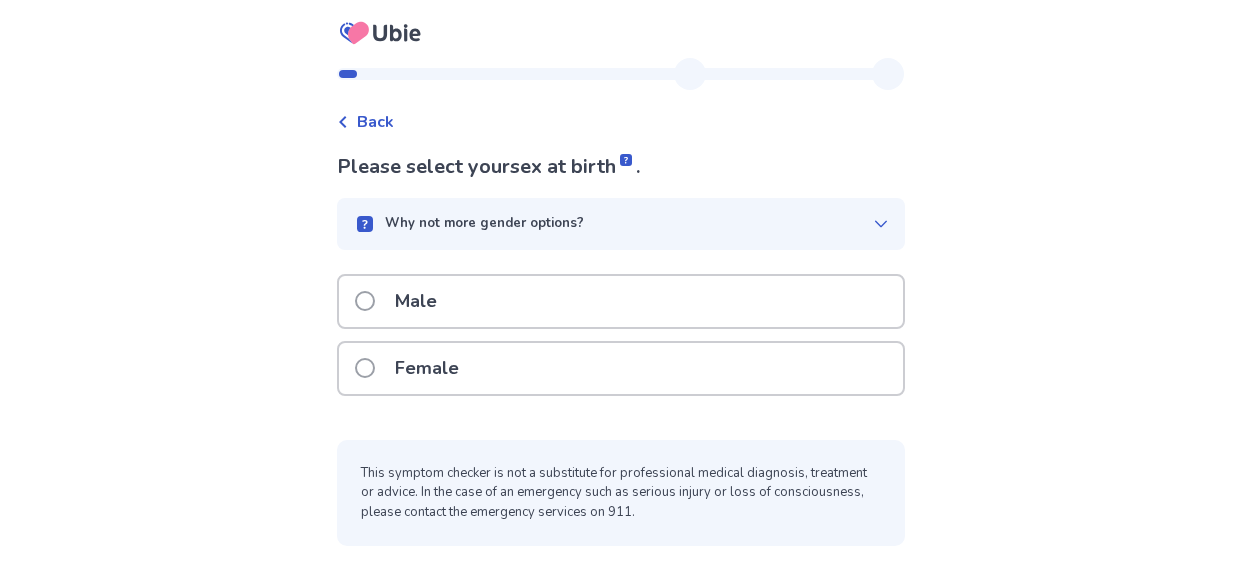 click at bounding box center (365, 368) 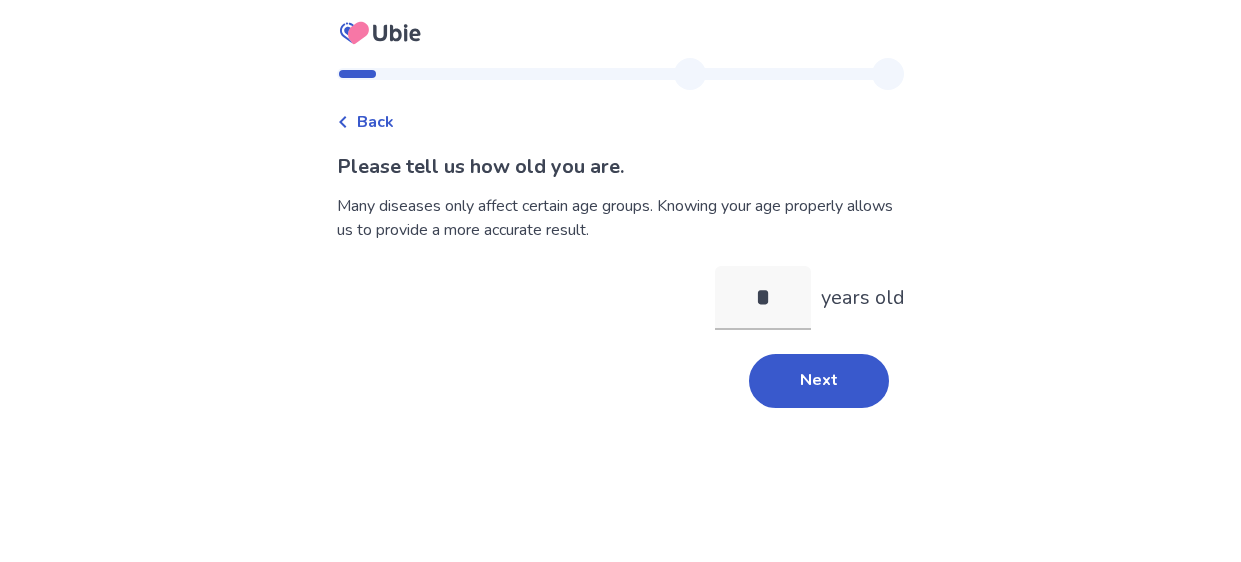 type on "**" 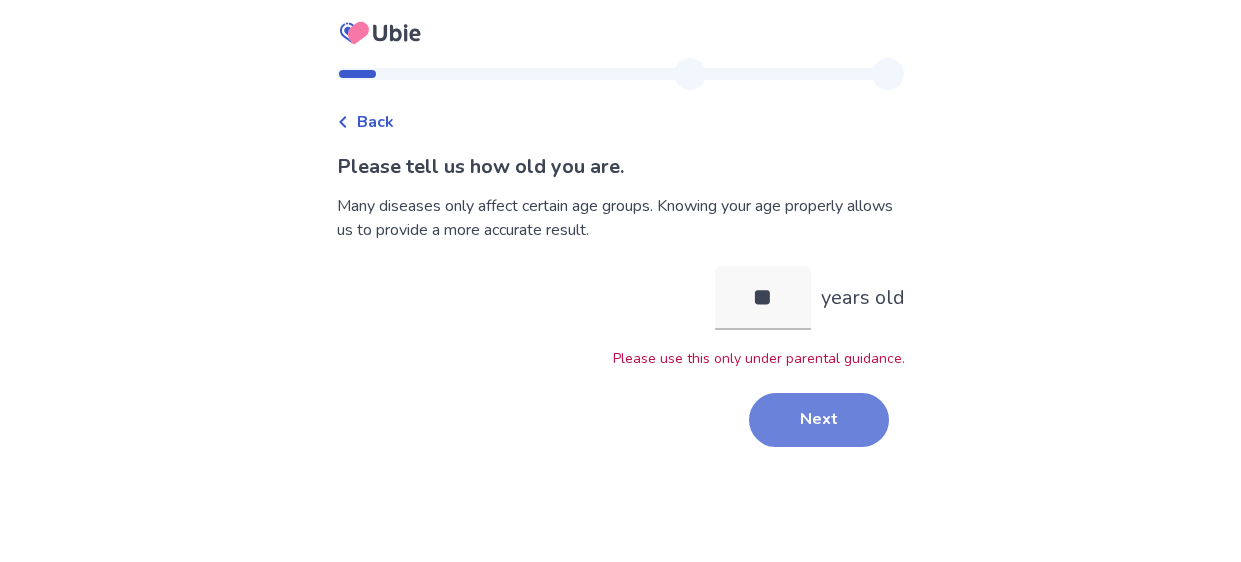 click on "Next" at bounding box center [819, 420] 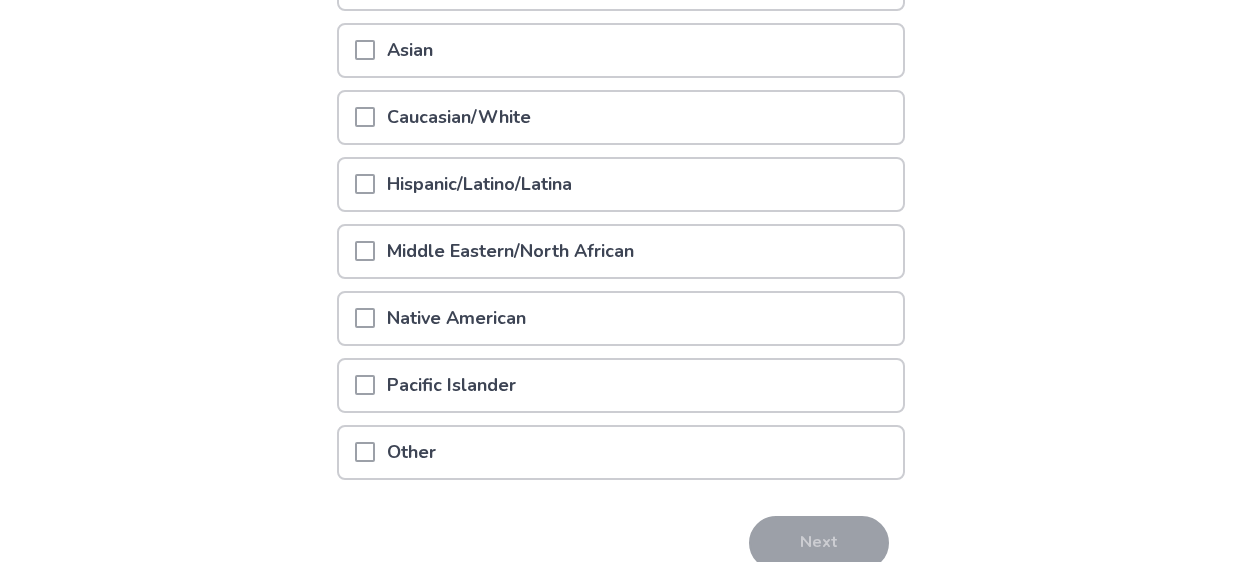 scroll, scrollTop: 361, scrollLeft: 0, axis: vertical 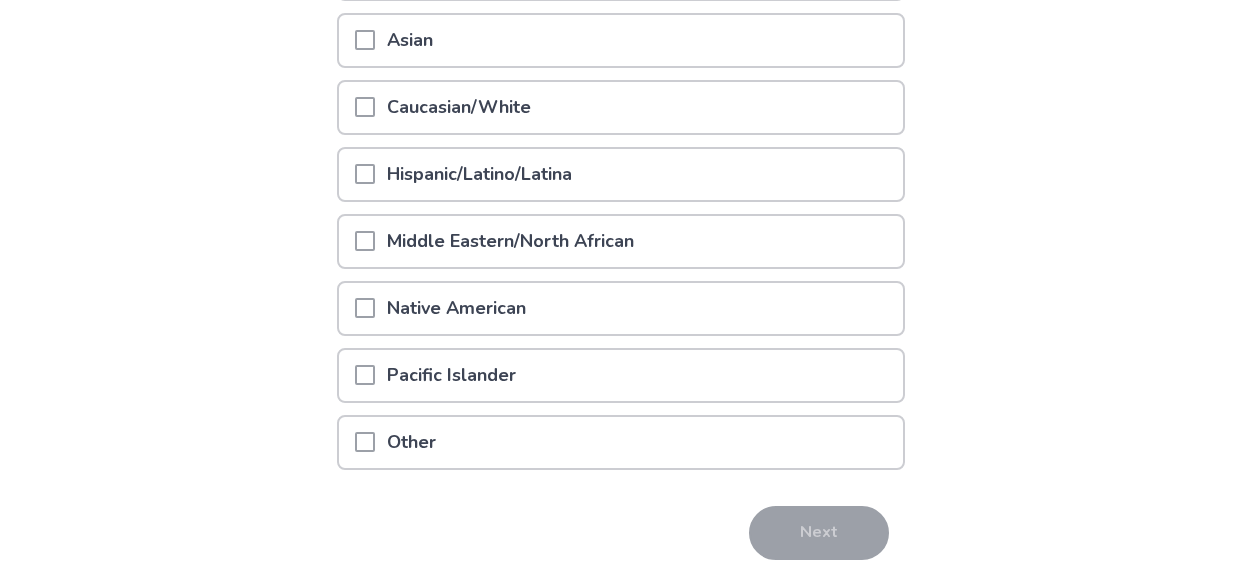 click at bounding box center (365, 107) 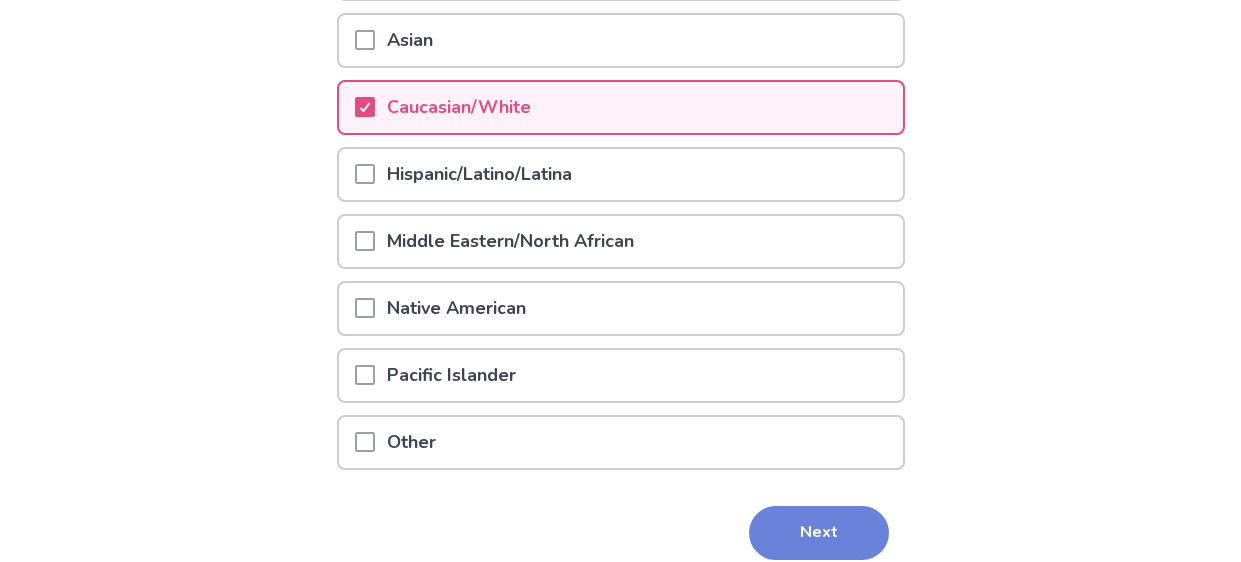 click on "Next" at bounding box center [819, 533] 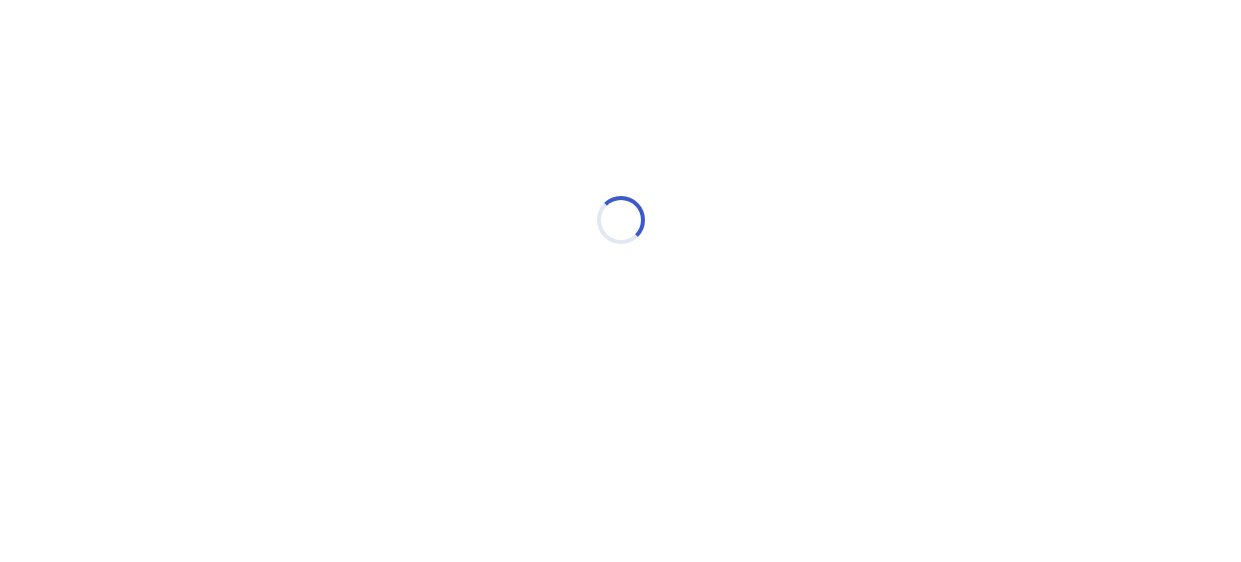 scroll, scrollTop: 0, scrollLeft: 0, axis: both 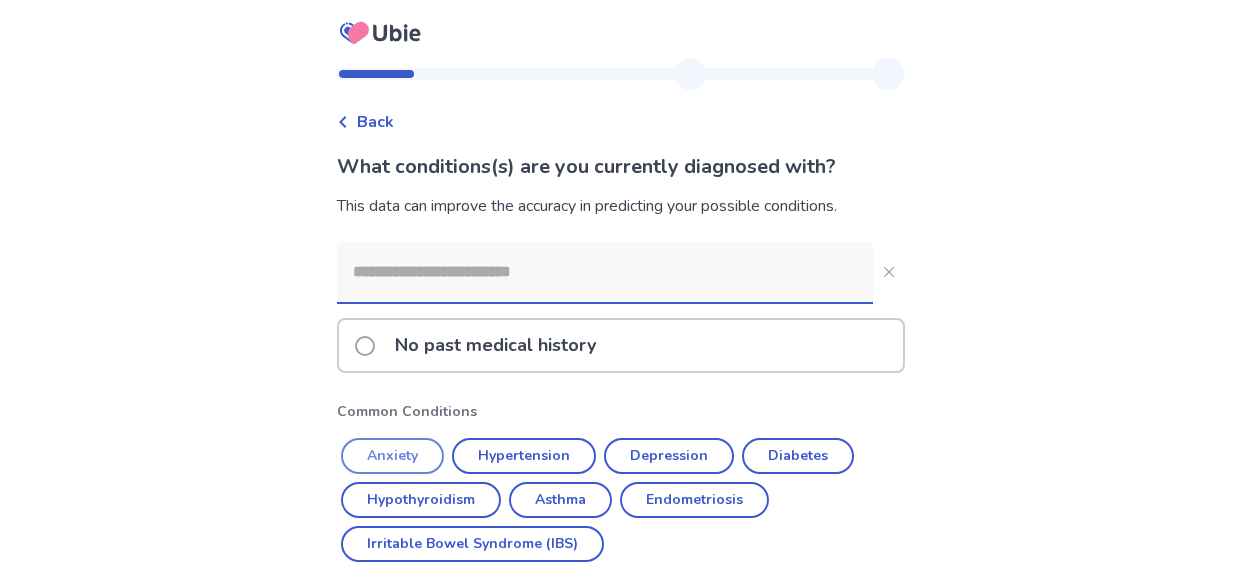 click on "Anxiety" at bounding box center [392, 456] 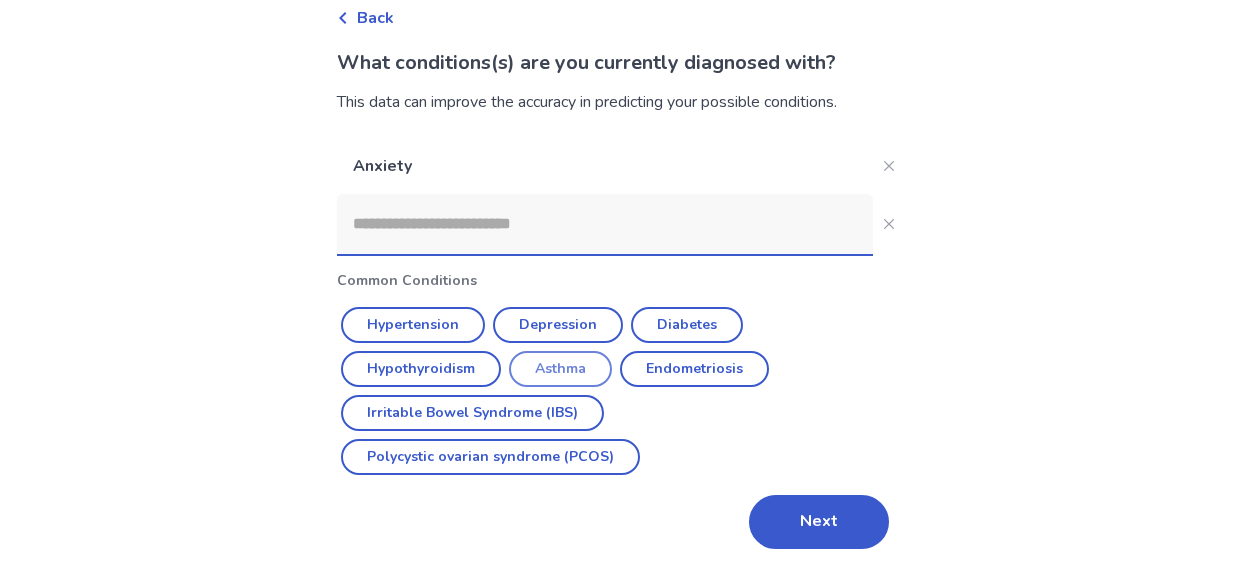 scroll, scrollTop: 114, scrollLeft: 0, axis: vertical 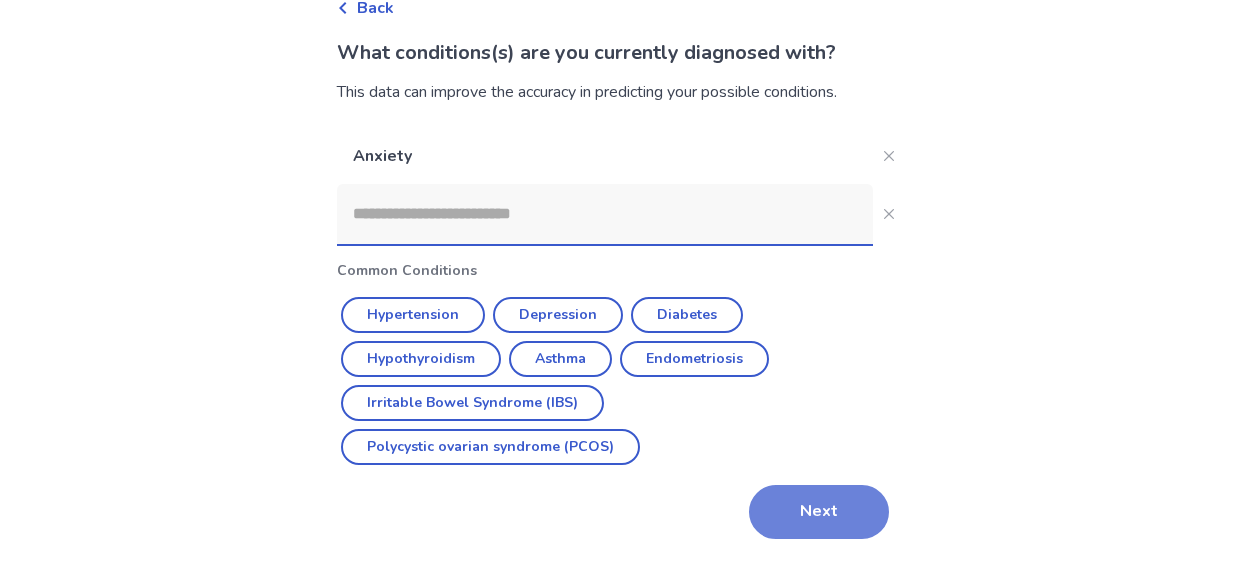 click on "Next" at bounding box center (819, 512) 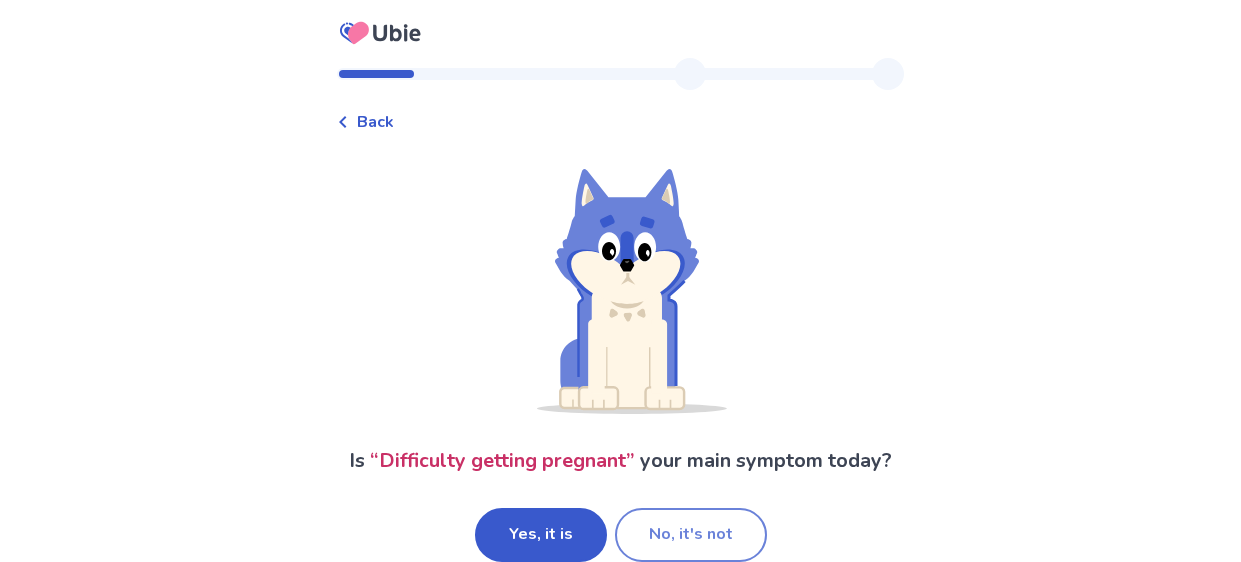 click on "No, it's not" at bounding box center (691, 535) 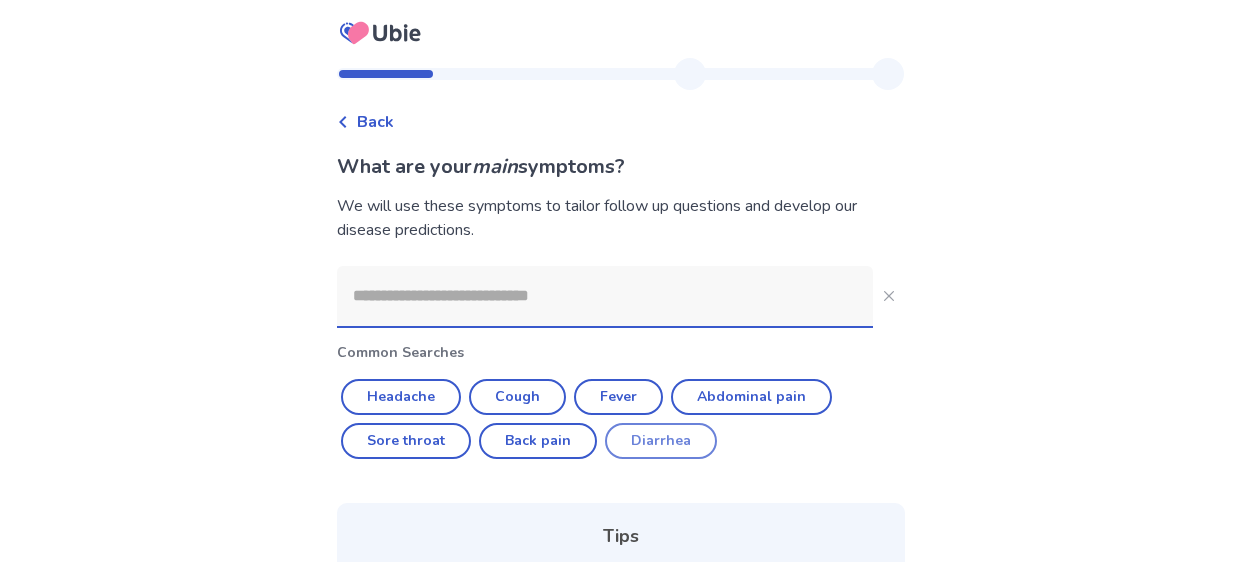click on "Diarrhea" 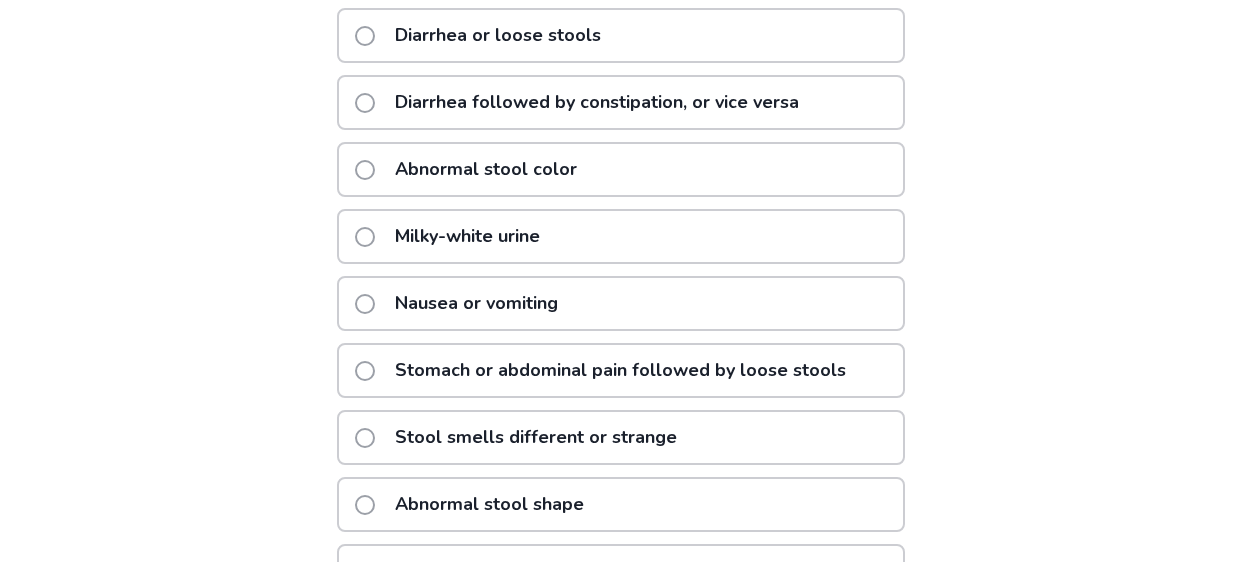scroll, scrollTop: 0, scrollLeft: 0, axis: both 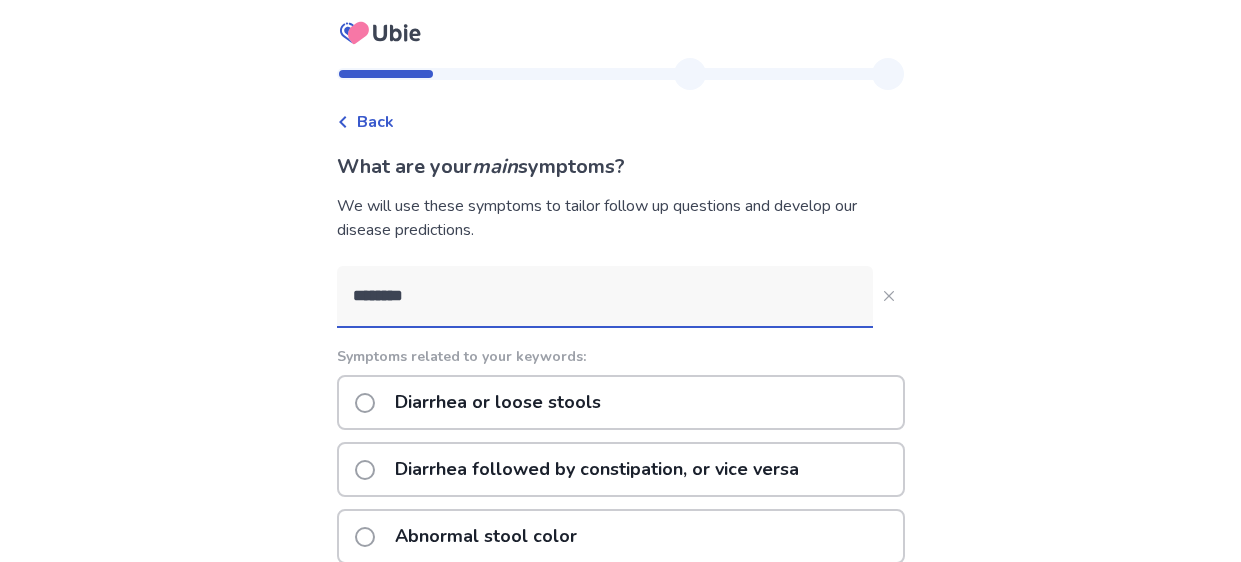 click on "********" 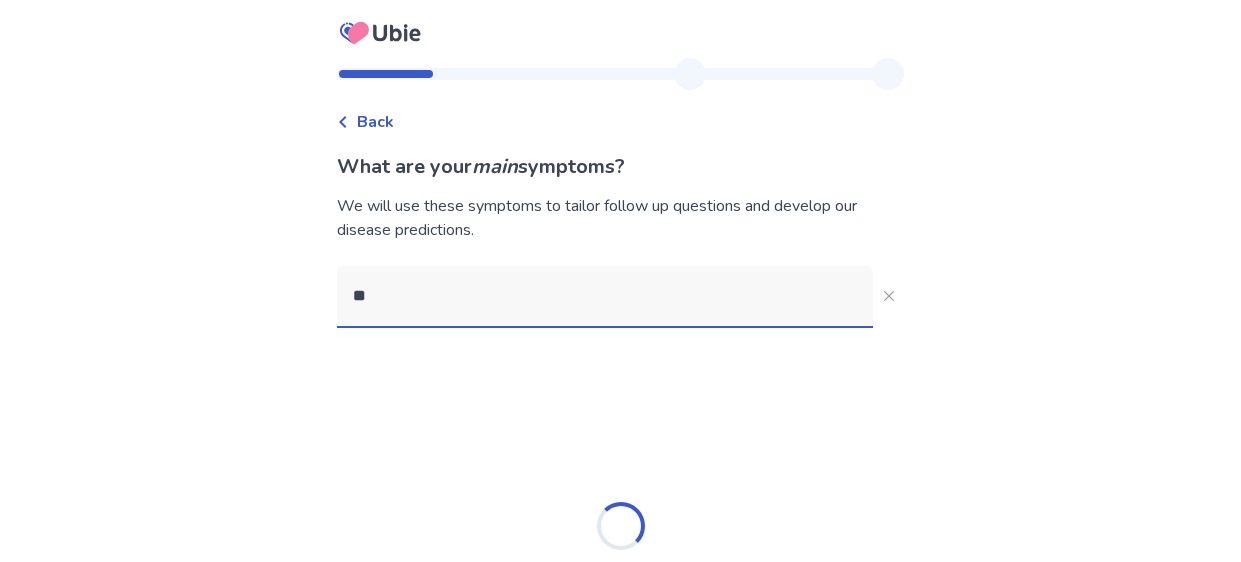 type on "*" 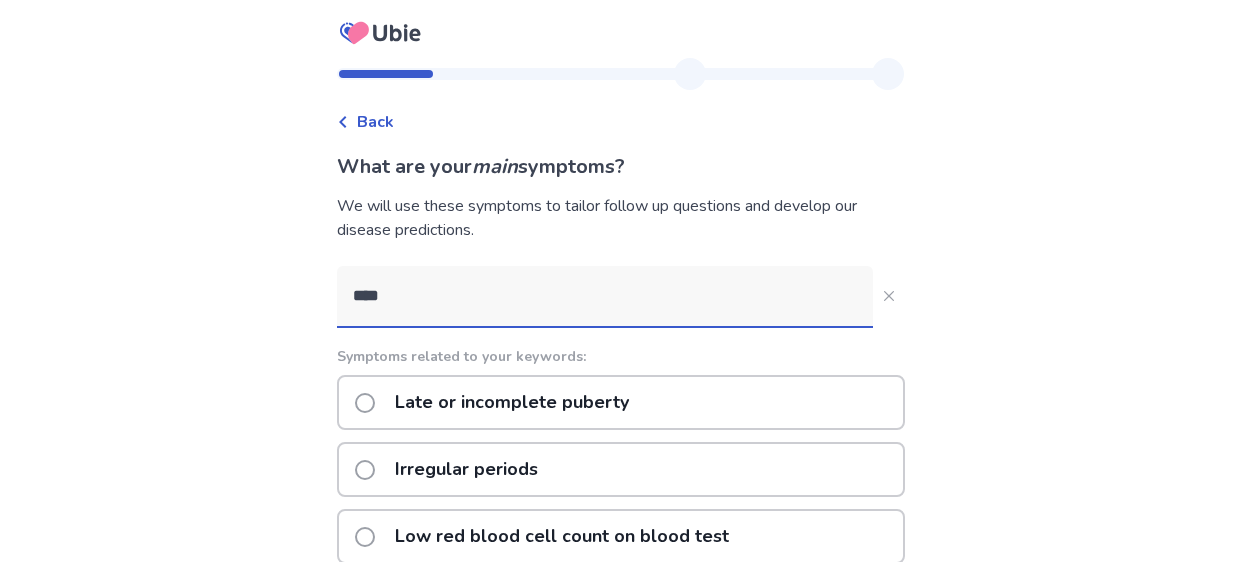 type on "****" 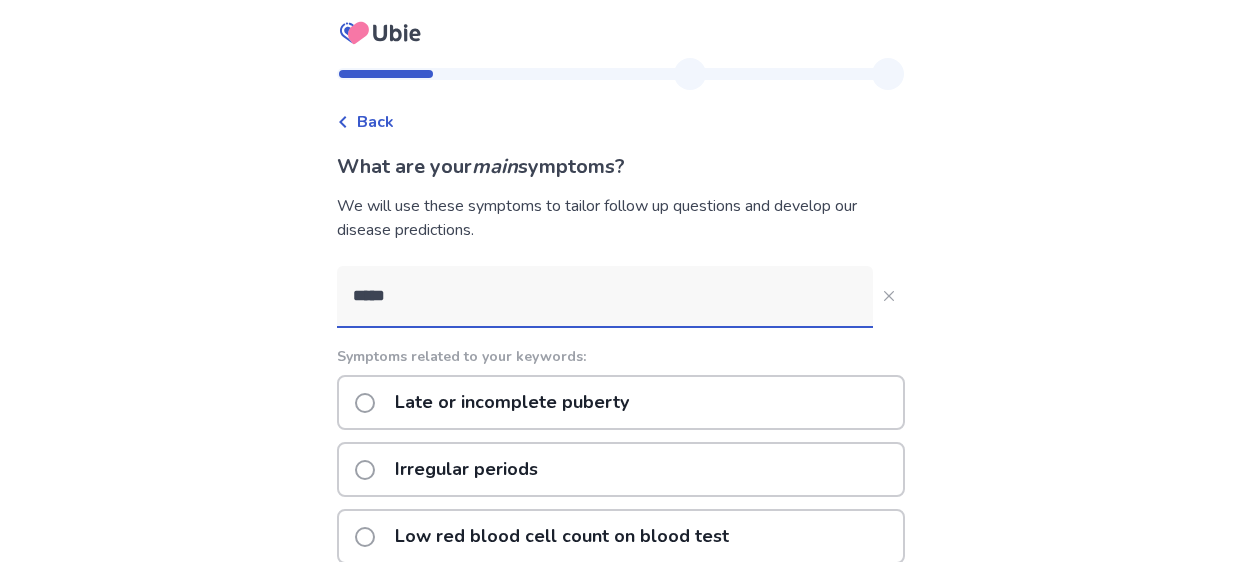 click 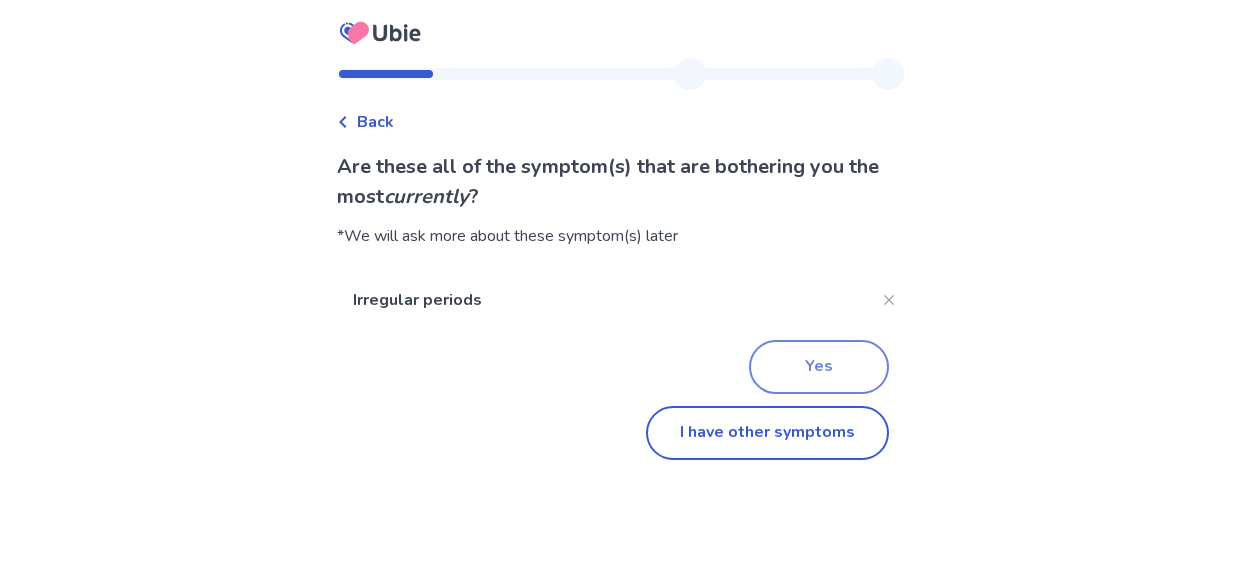 click on "Yes" 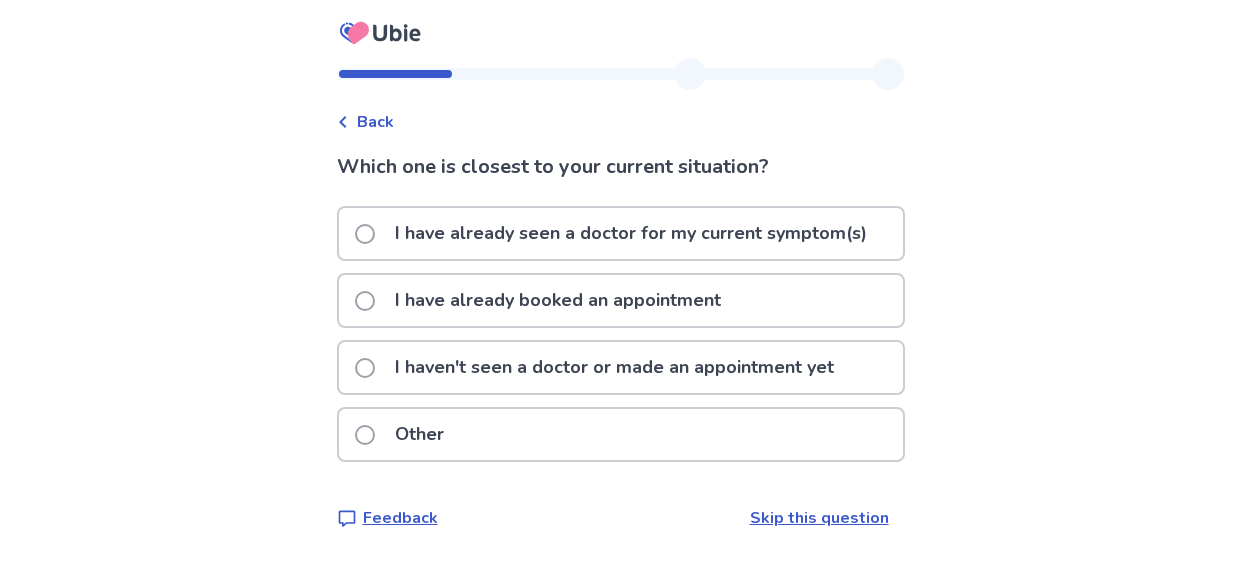 click at bounding box center (365, 435) 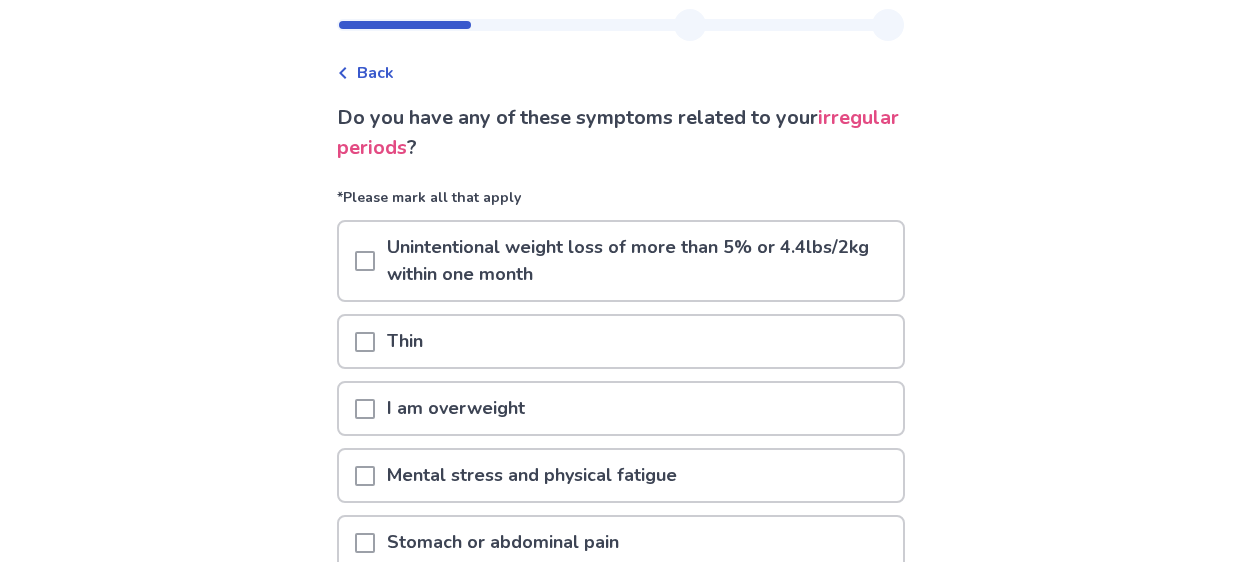 scroll, scrollTop: 54, scrollLeft: 0, axis: vertical 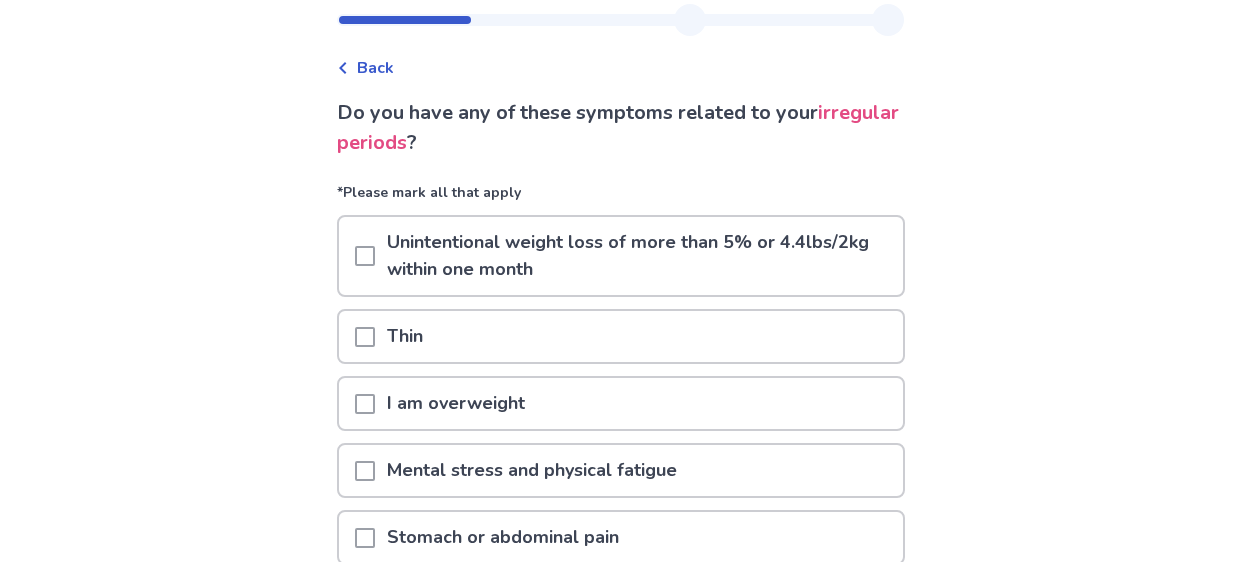 click at bounding box center [365, 404] 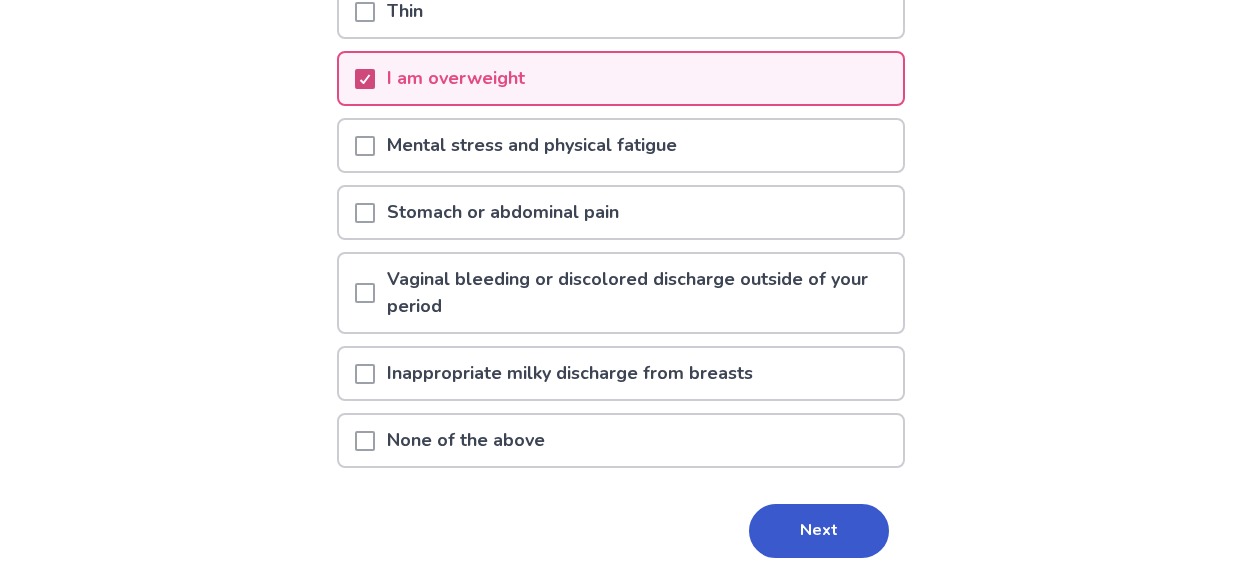 scroll, scrollTop: 380, scrollLeft: 0, axis: vertical 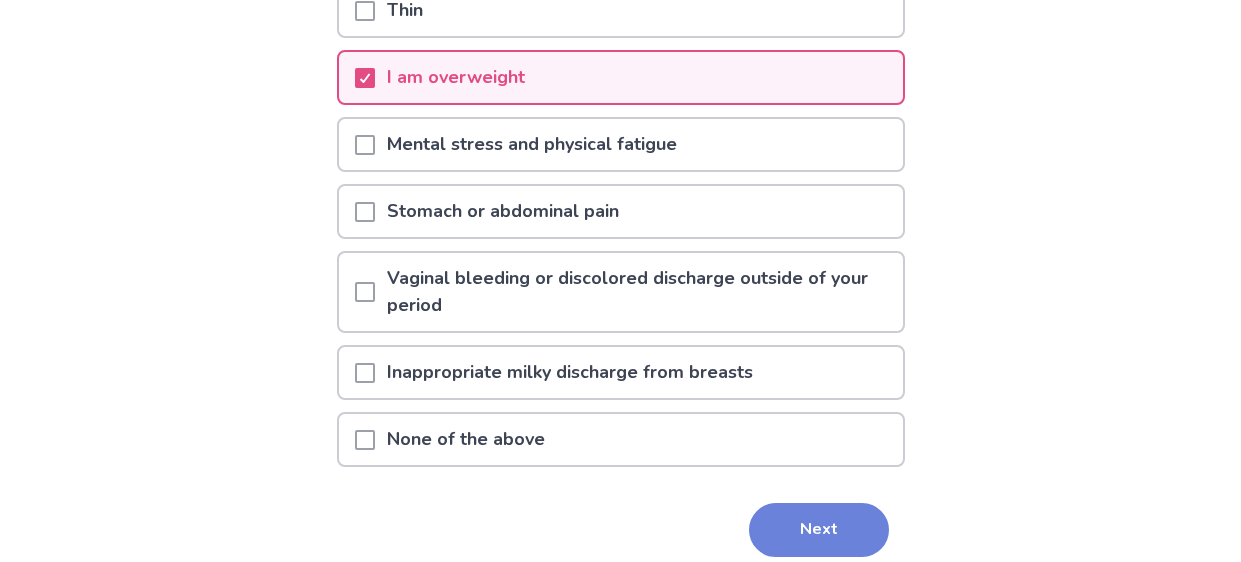 click on "Next" at bounding box center (819, 530) 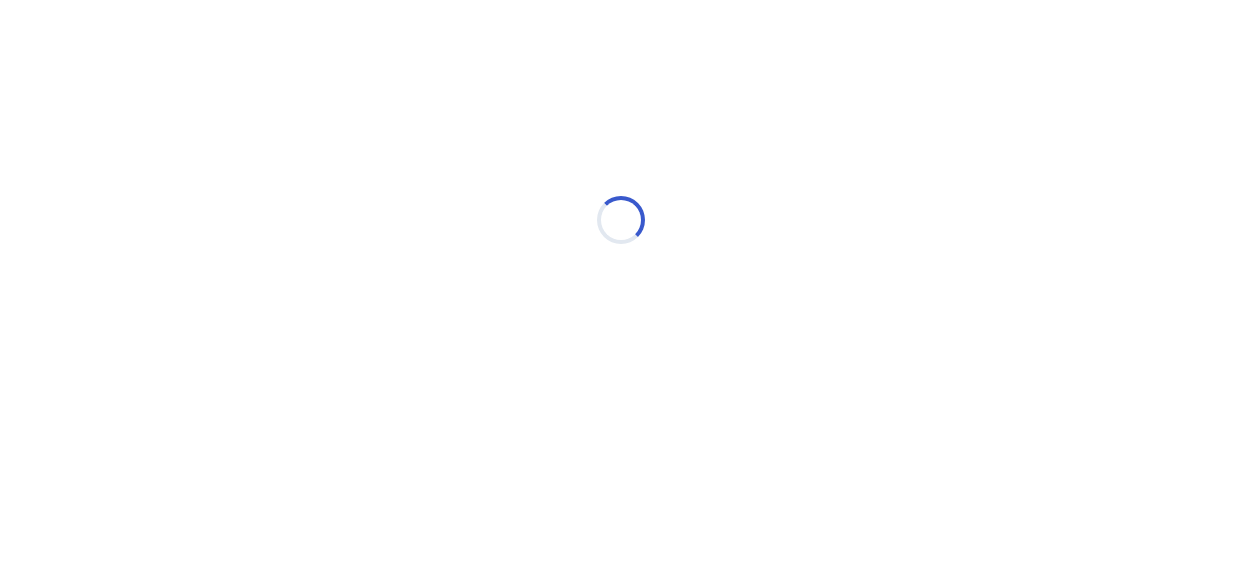 scroll, scrollTop: 0, scrollLeft: 0, axis: both 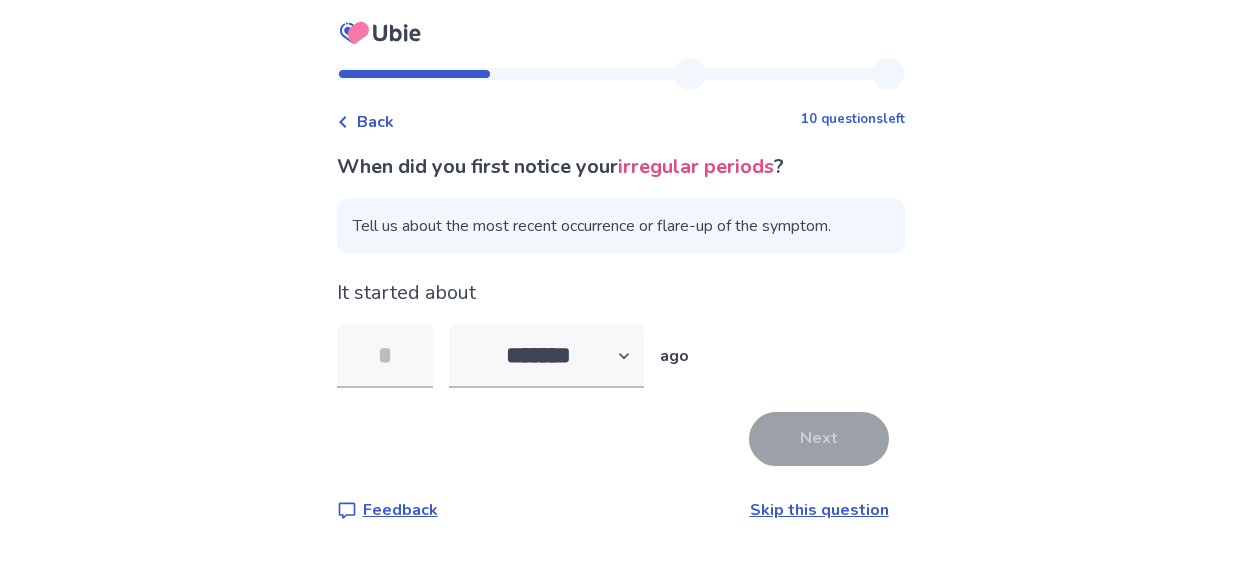 type on "*" 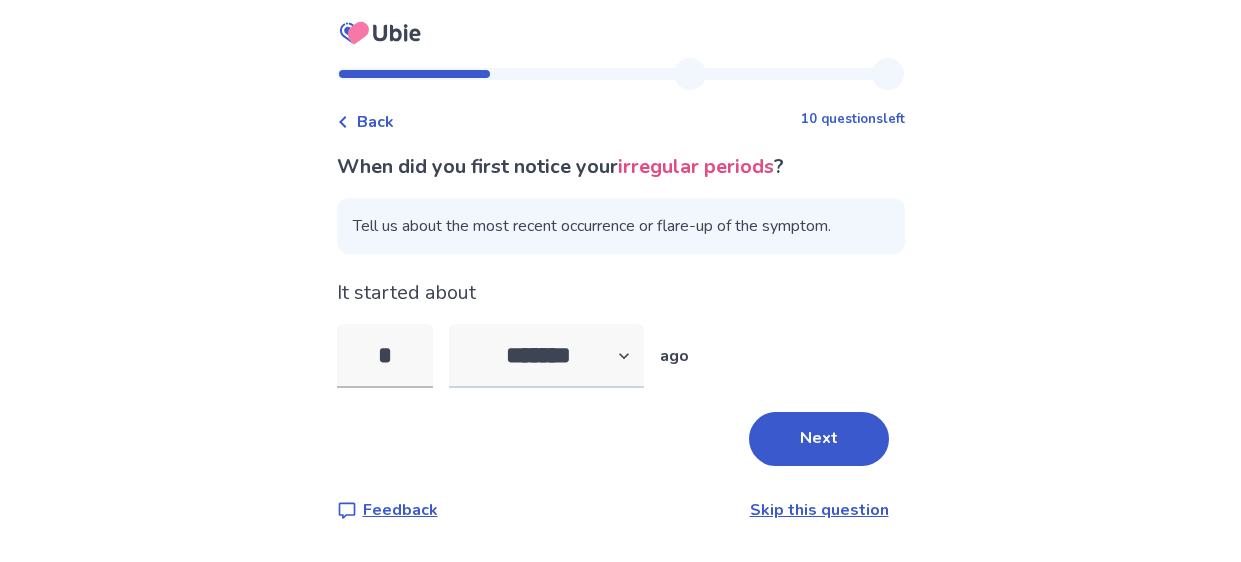 type on "*" 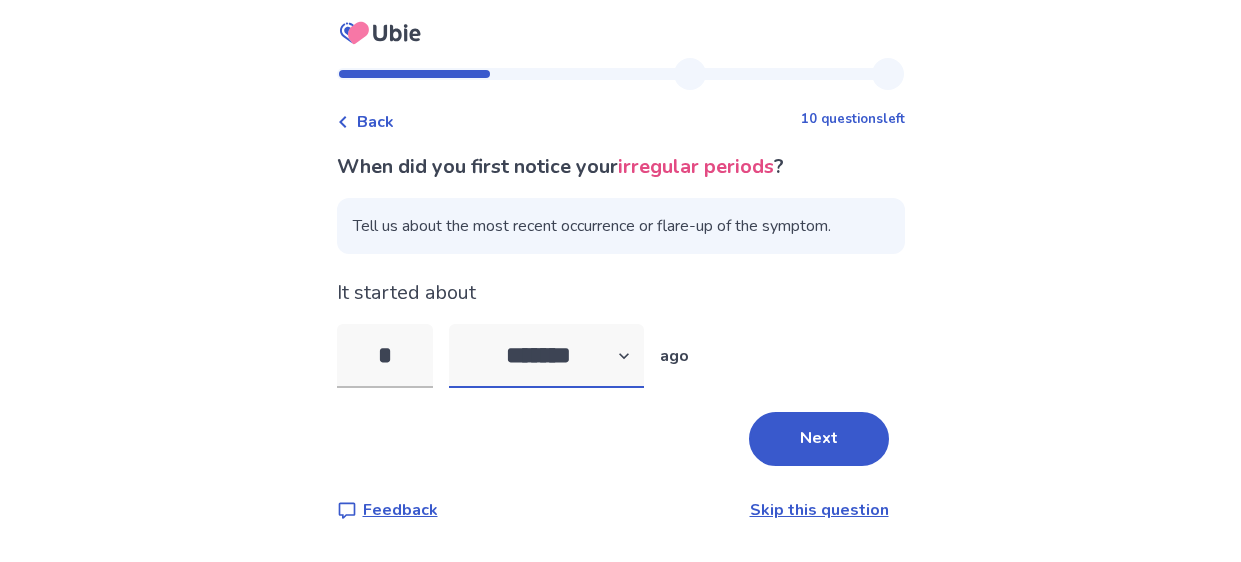 click on "******* ****** ******* ******** *******" at bounding box center (546, 356) 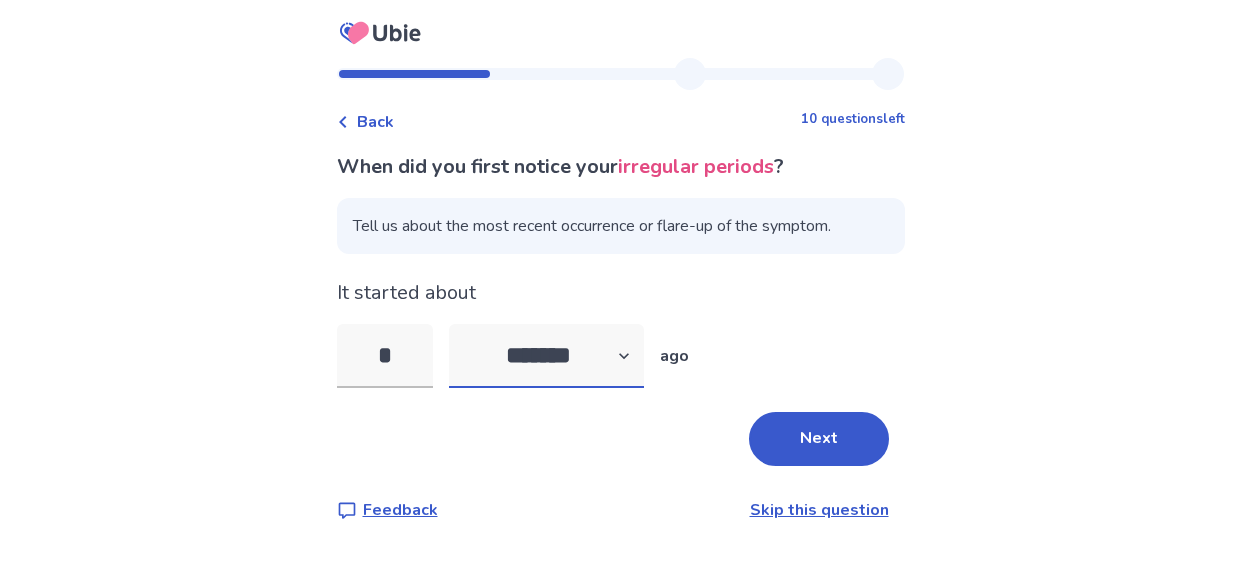 select on "*" 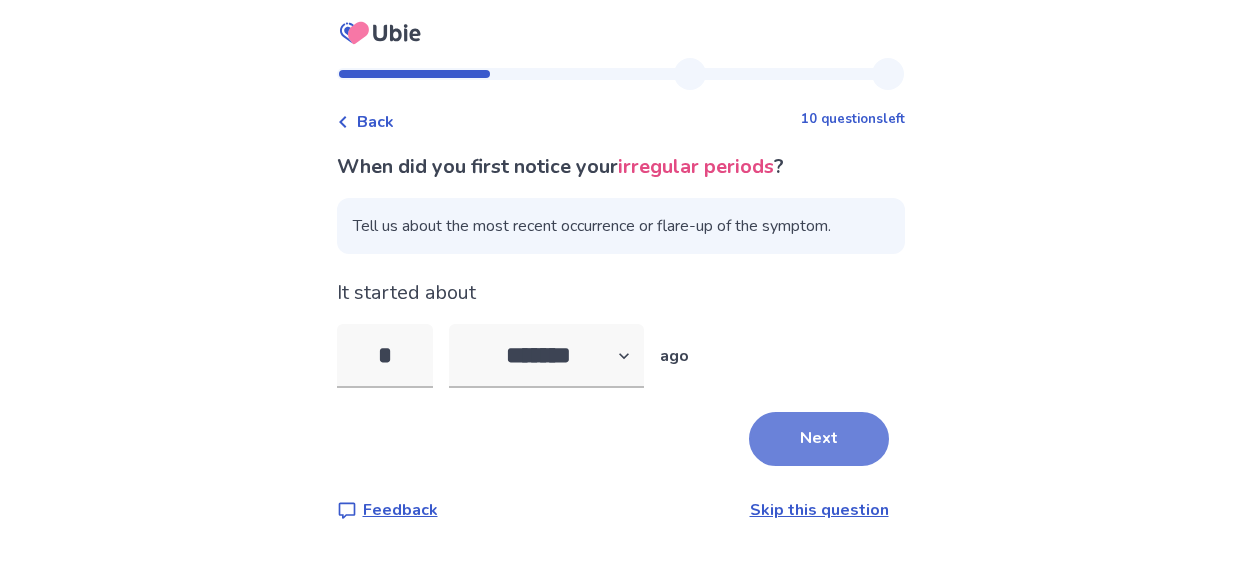 click on "Next" at bounding box center [819, 439] 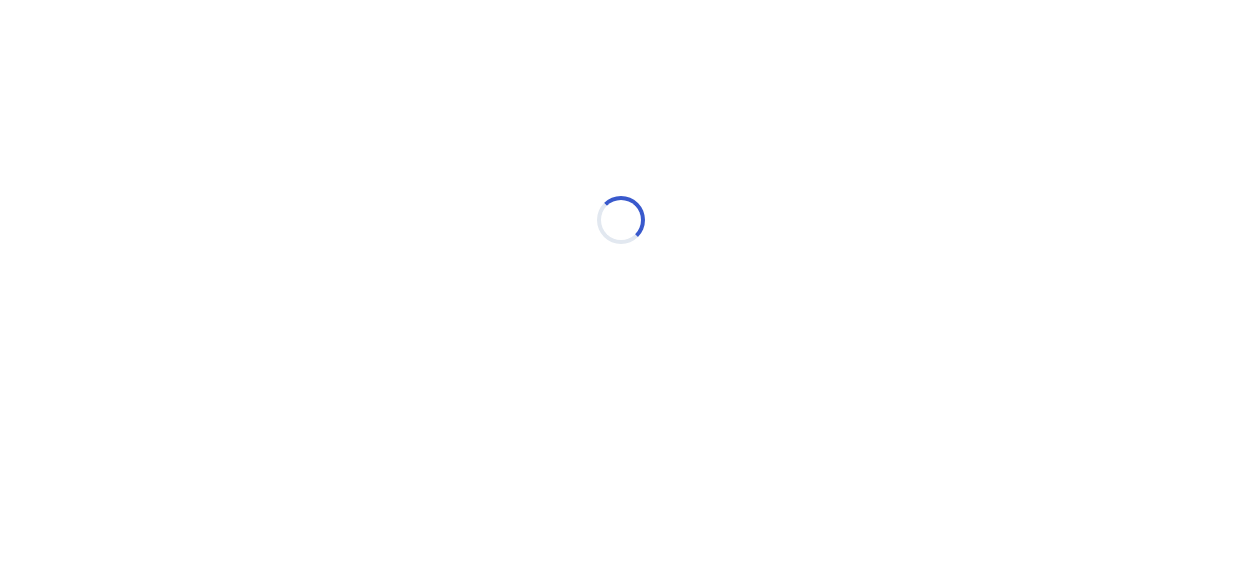 select on "*" 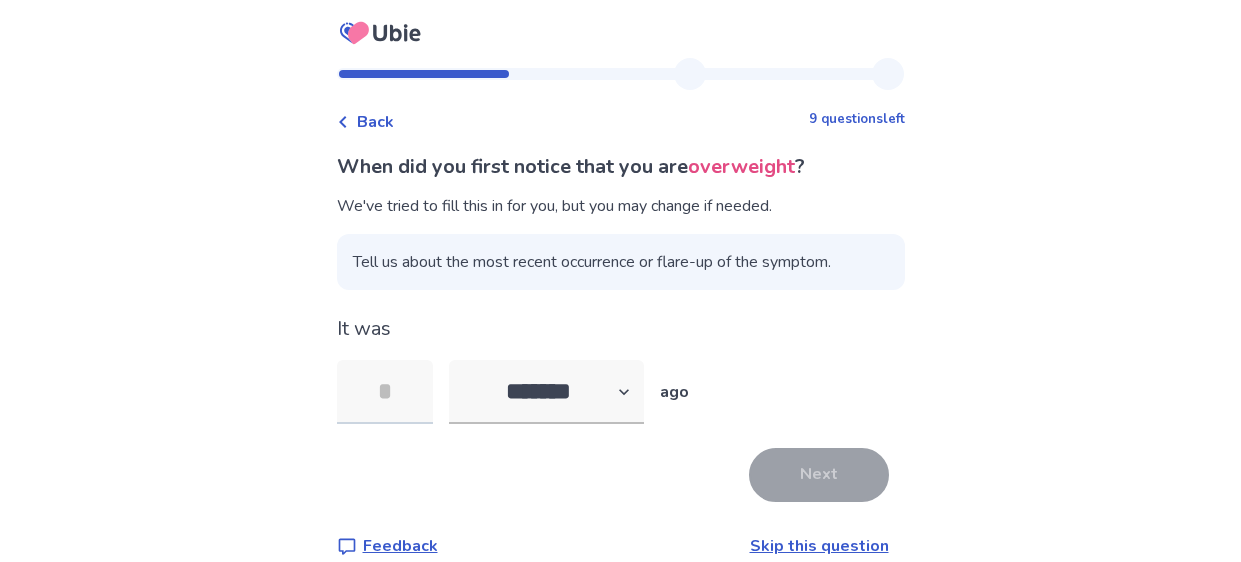 type on "*" 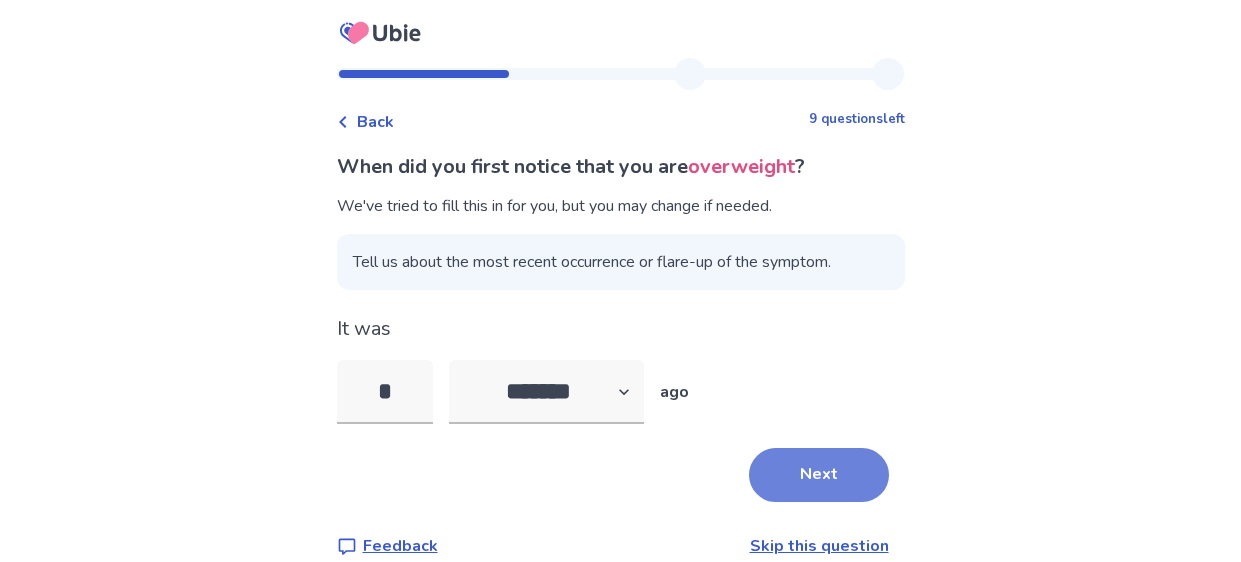 click on "Next" at bounding box center [819, 475] 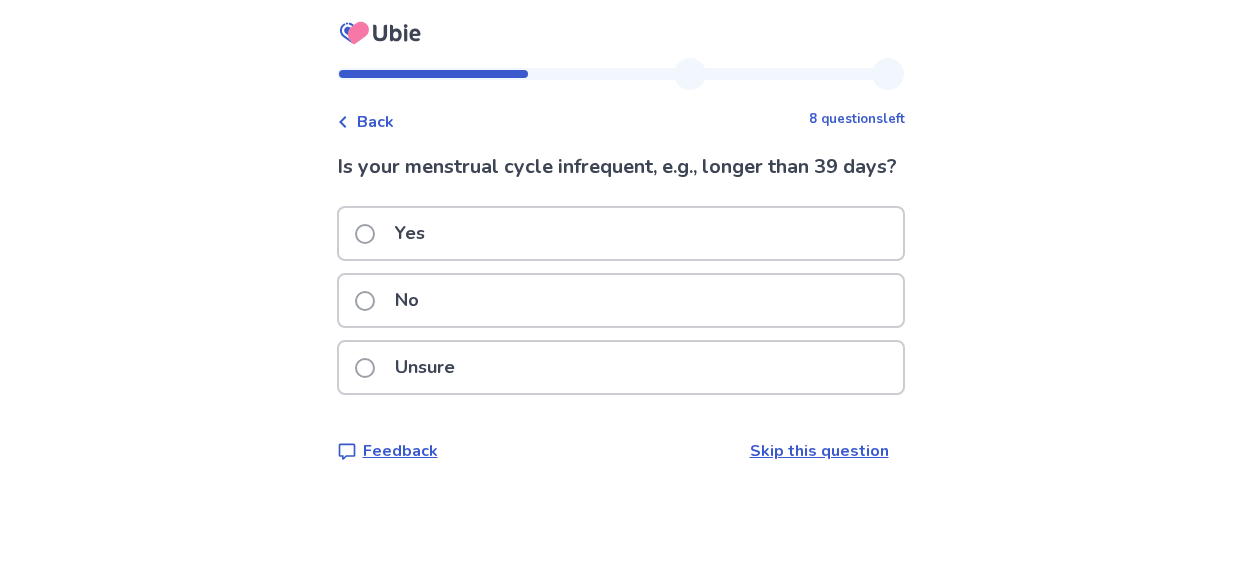 click on "Yes" at bounding box center [621, 233] 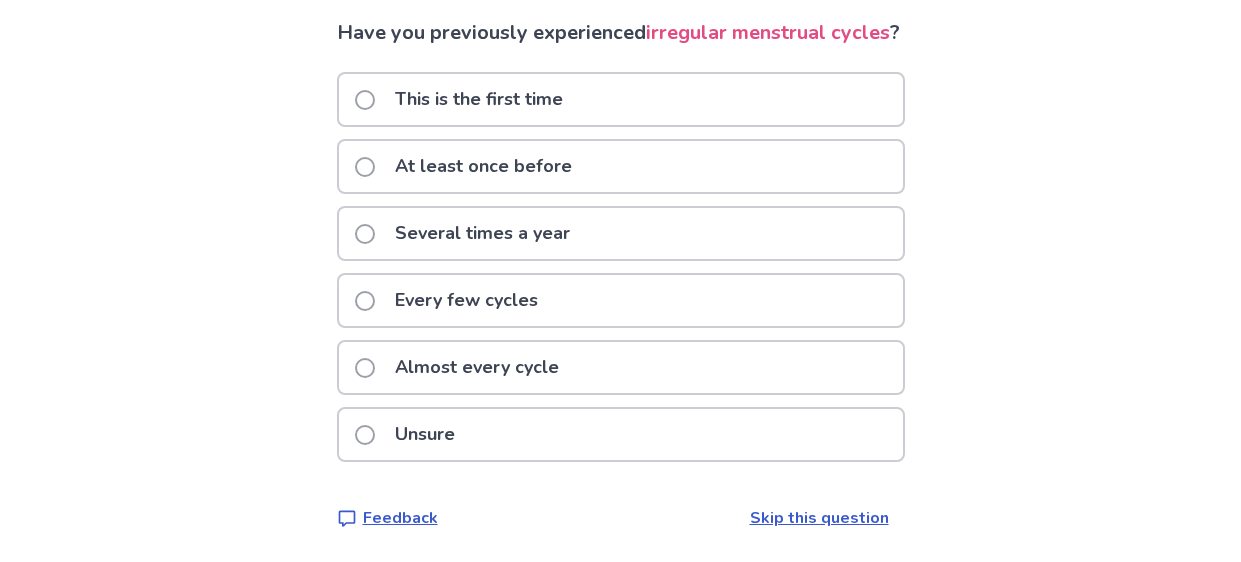 scroll, scrollTop: 161, scrollLeft: 0, axis: vertical 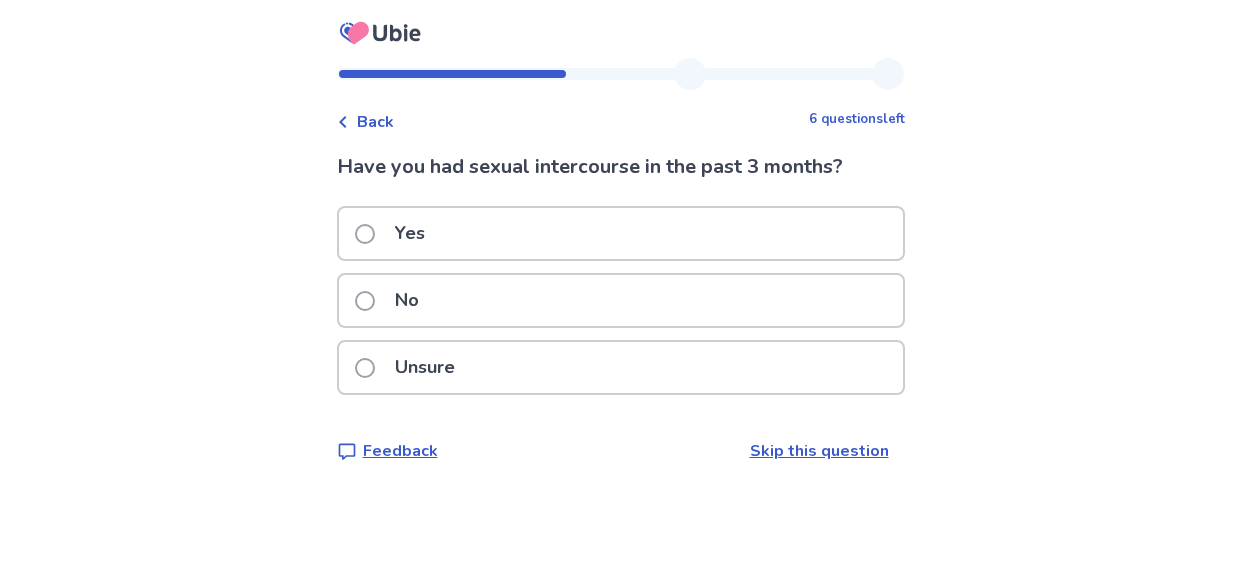 click on "Back" at bounding box center [375, 122] 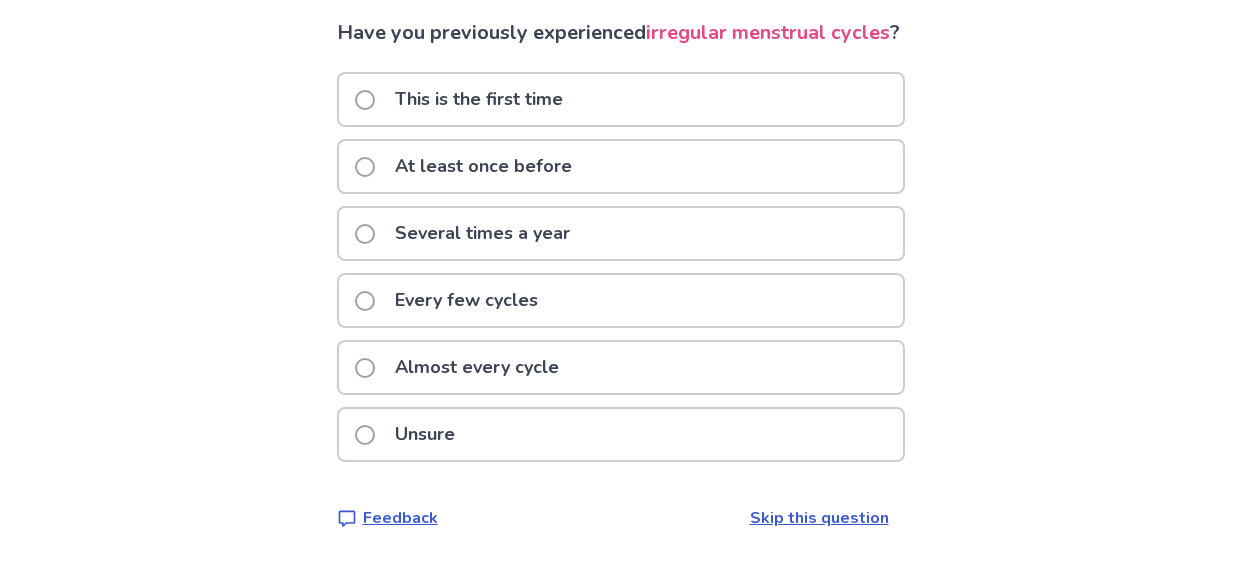 scroll, scrollTop: 158, scrollLeft: 0, axis: vertical 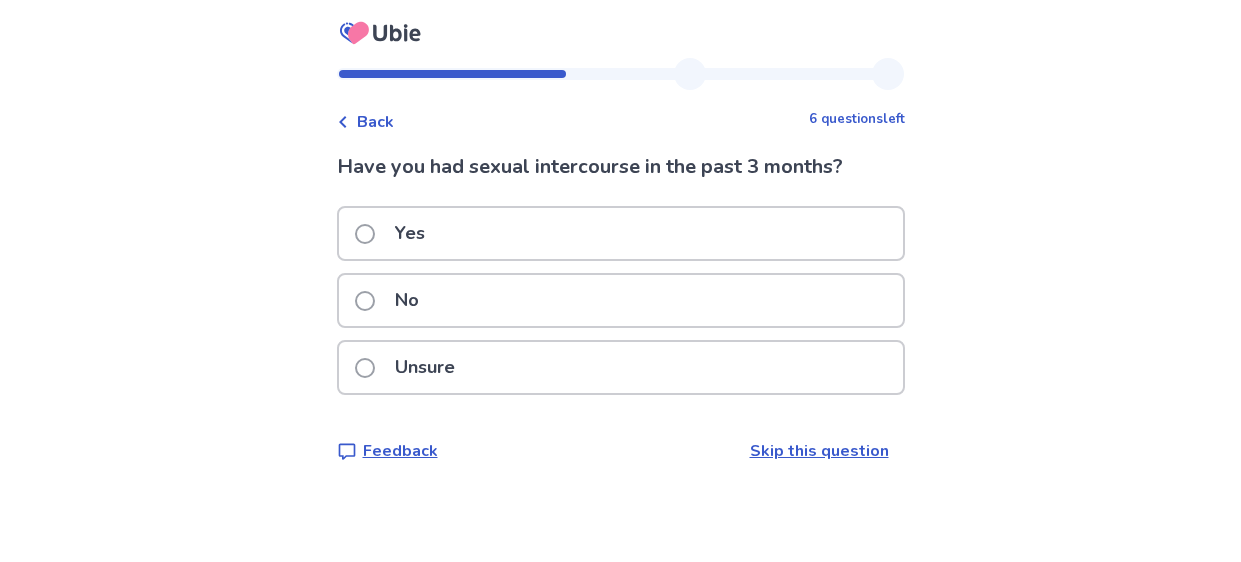 click on "No" at bounding box center (621, 300) 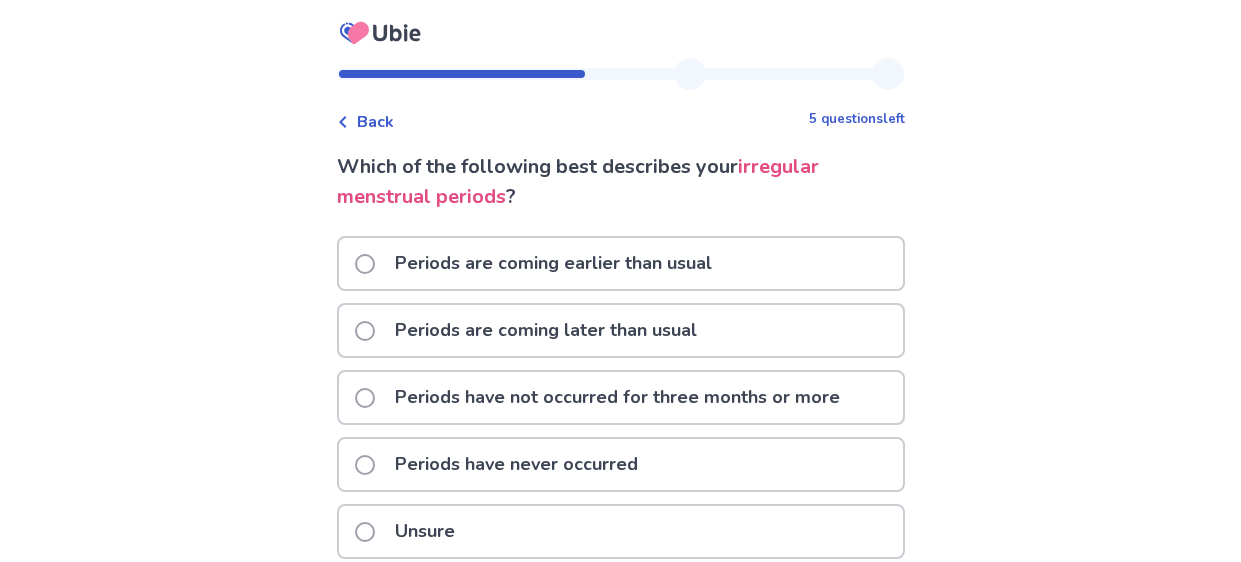 click on "Periods have not occurred for three months or more" at bounding box center [617, 397] 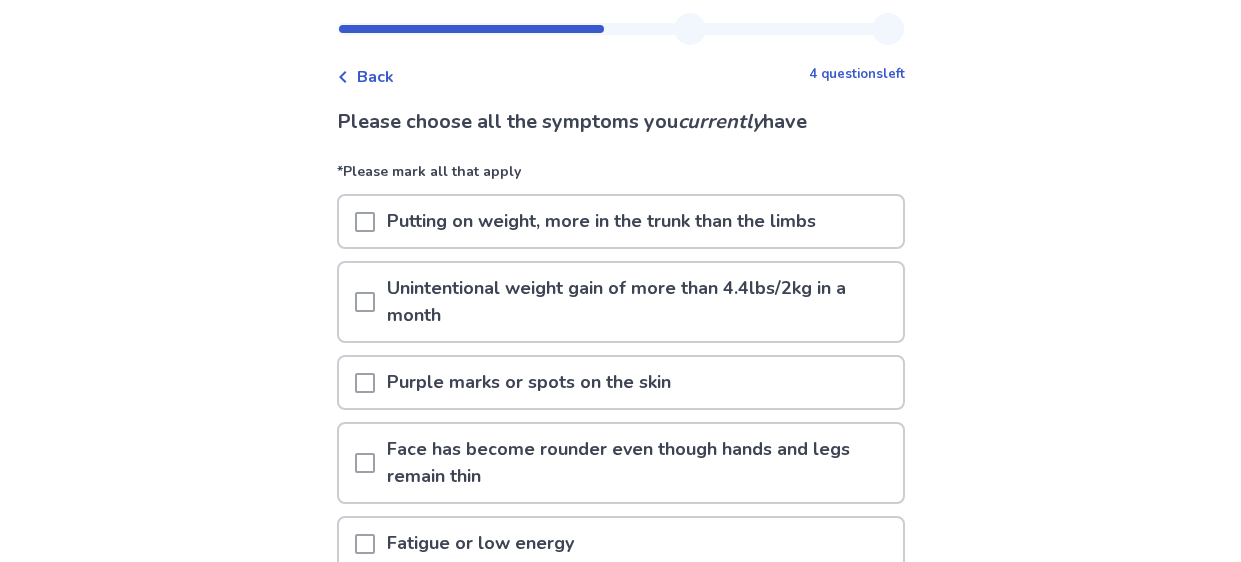 scroll, scrollTop: 42, scrollLeft: 0, axis: vertical 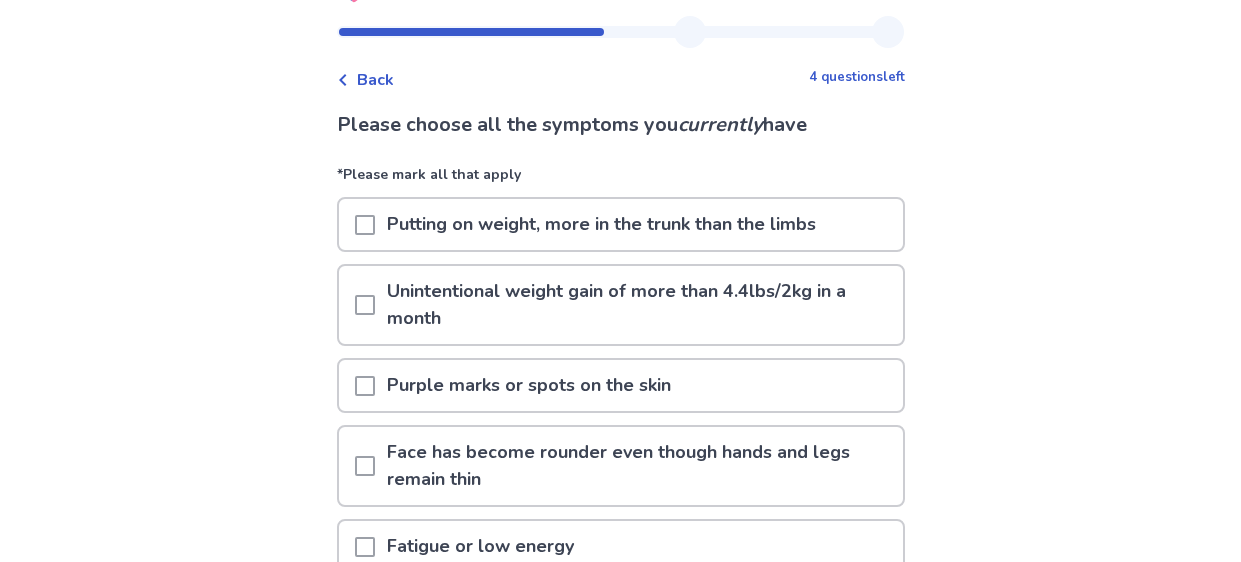 click on "*Please mark all that apply" at bounding box center [621, 180] 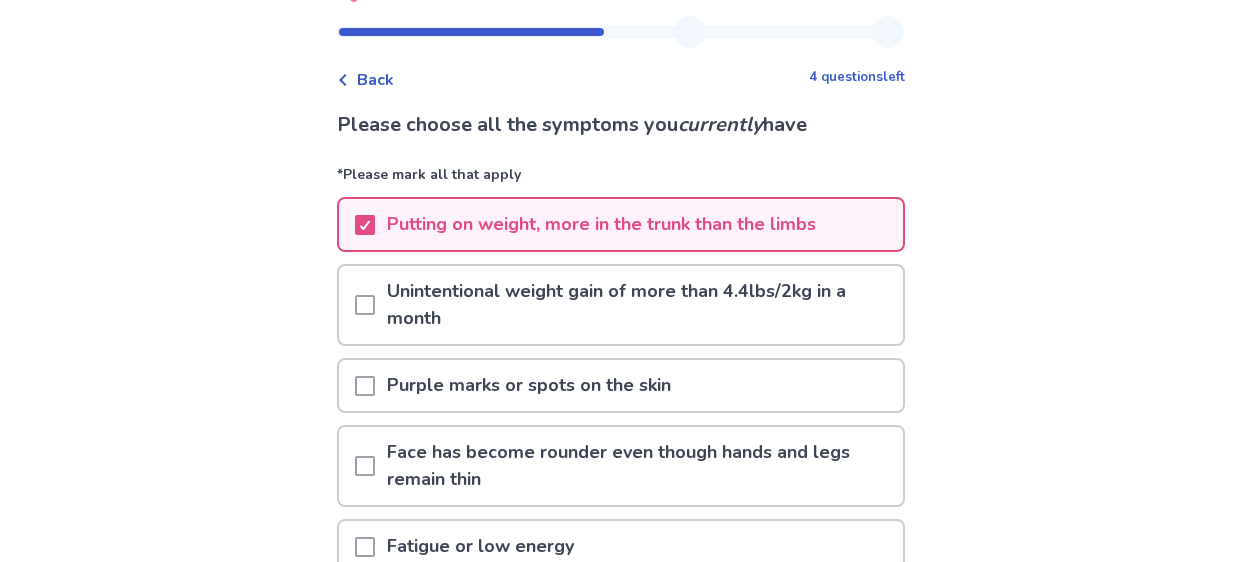 click at bounding box center (365, 305) 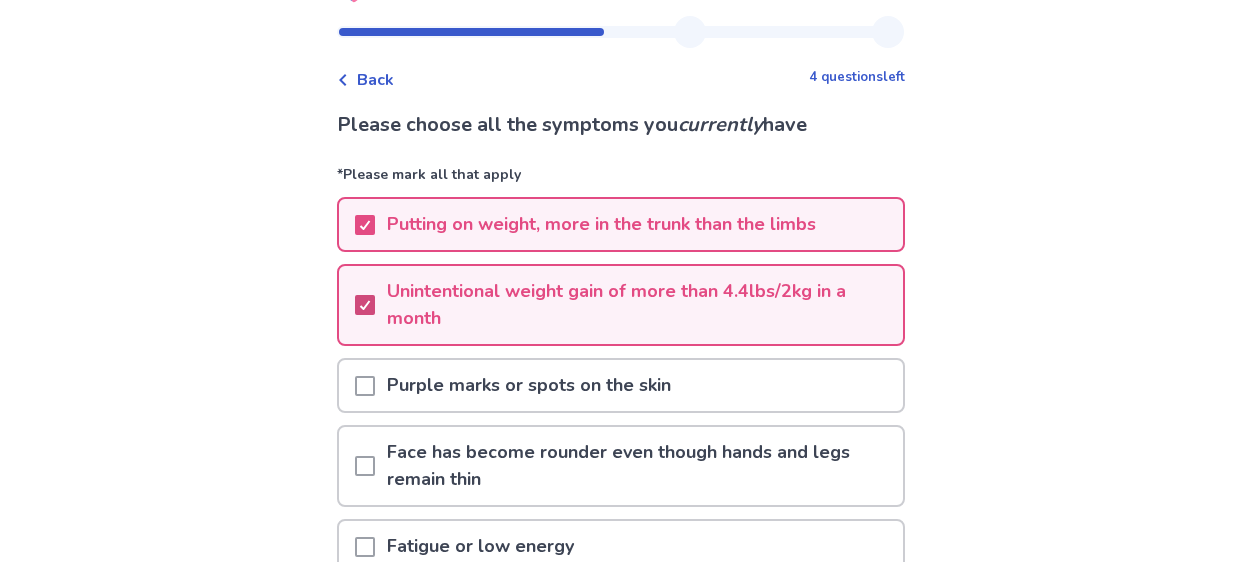 click at bounding box center (365, 305) 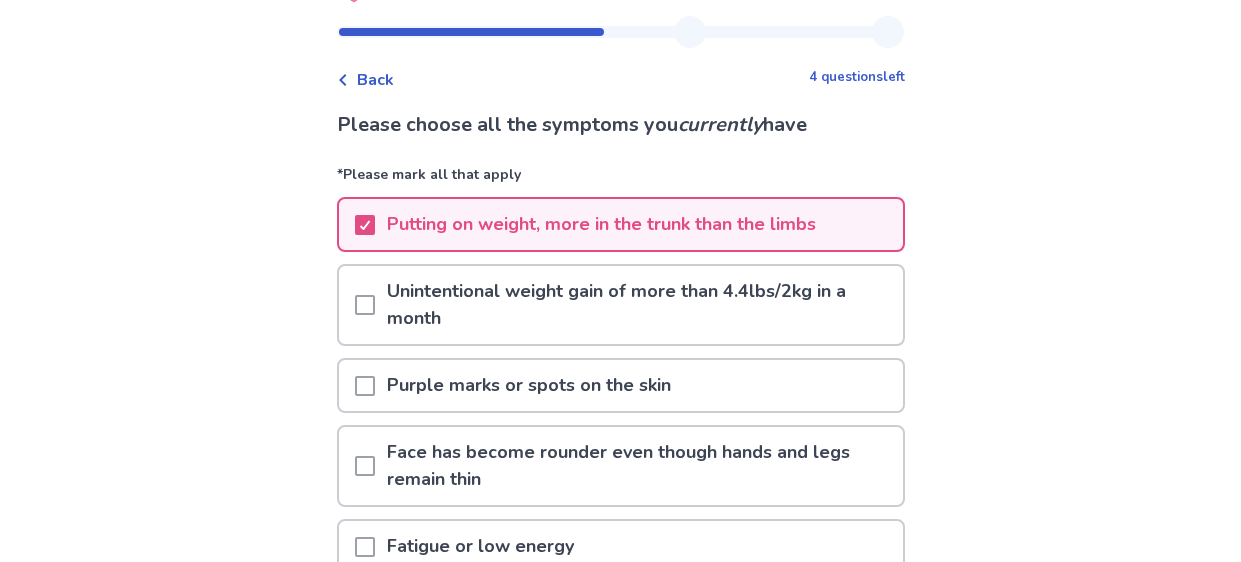 click at bounding box center [365, 305] 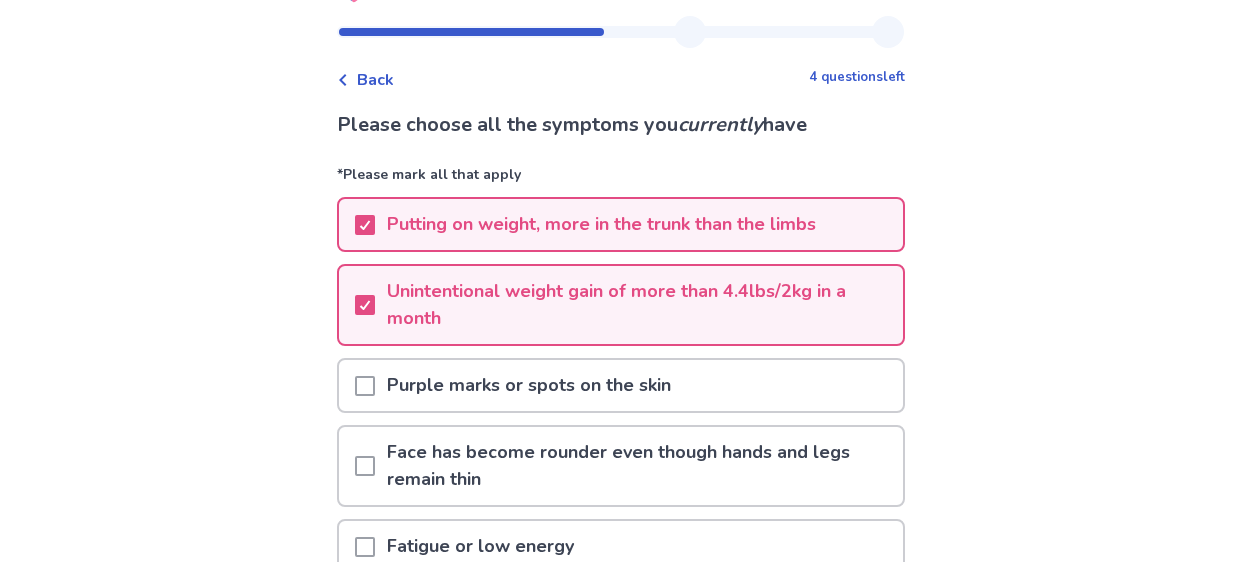 click on "Back 4   questions  left Please choose all the symptoms you  currently  have *Please mark all that apply Putting on weight, more in the trunk than the limbs Unintentional weight gain of more than 4.4lbs/2kg in a month Purple marks or spots on the skin Face has become rounder even though hands and legs remain thin Fatigue or low energy None of the above Next Feedback Skip this question" at bounding box center [621, 417] 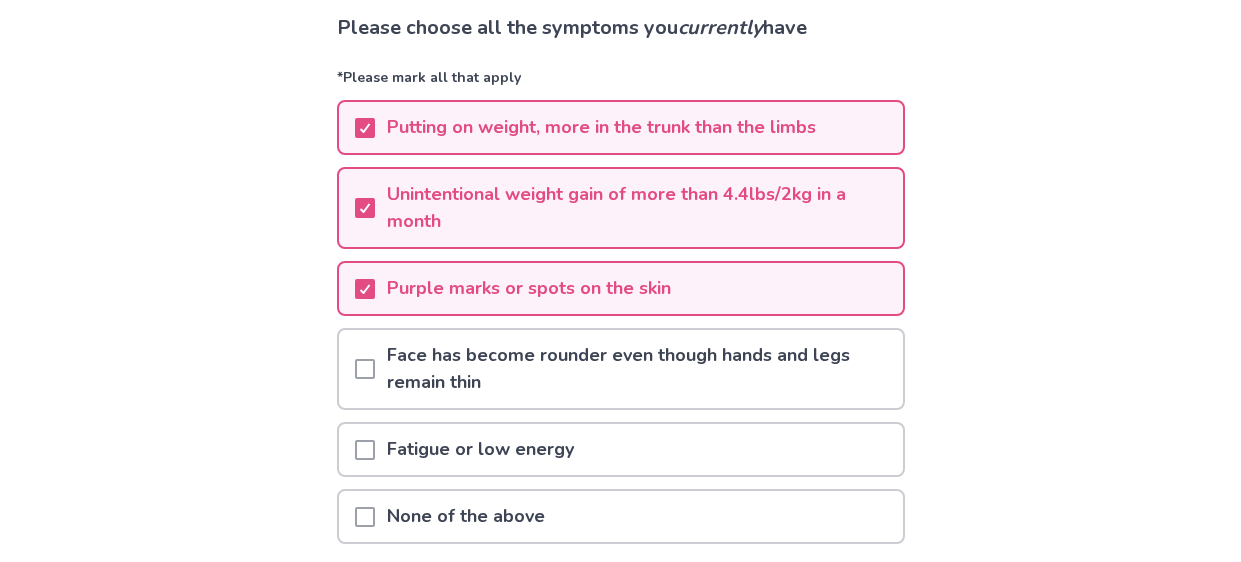 scroll, scrollTop: 141, scrollLeft: 0, axis: vertical 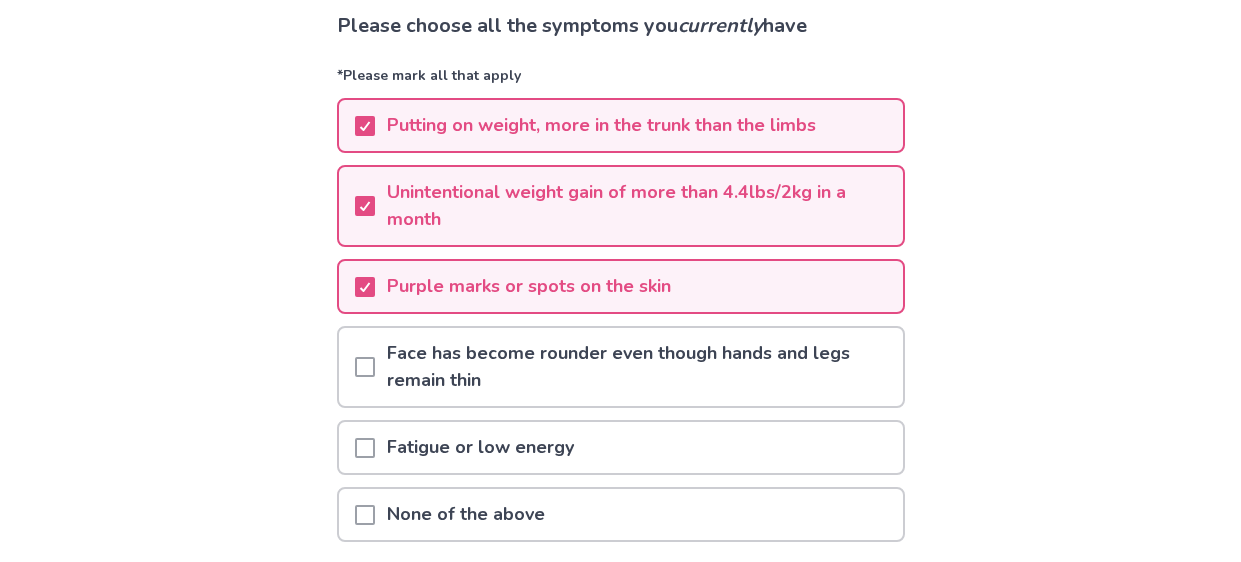 click on "Face has become rounder even though hands and legs remain thin" at bounding box center [639, 367] 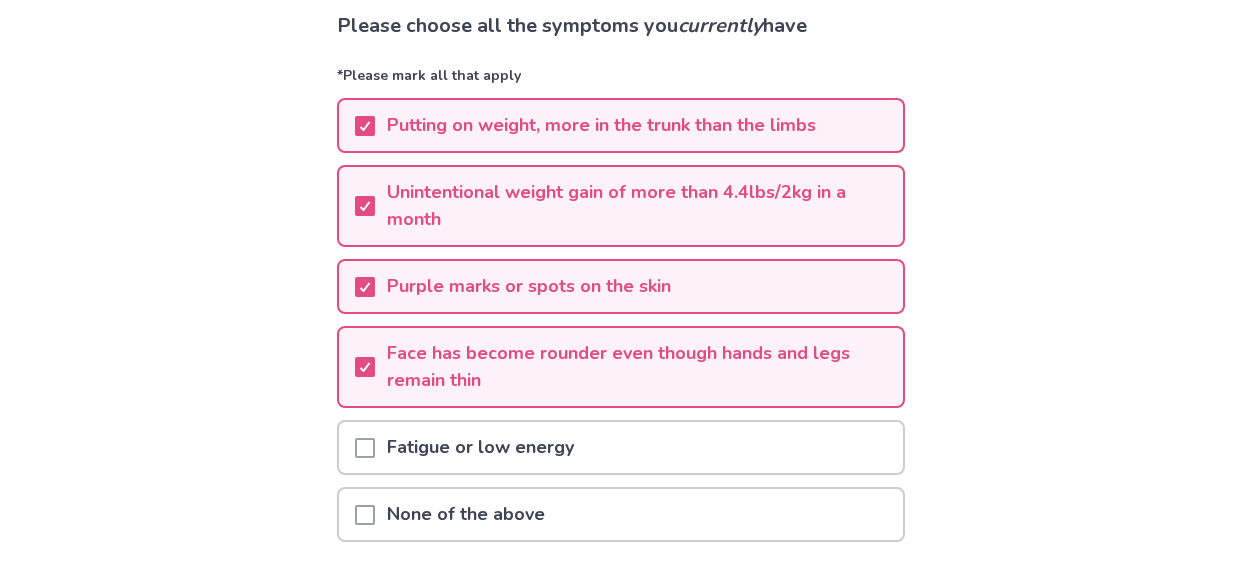 click on "Face has become rounder even though hands and legs remain thin" at bounding box center [639, 367] 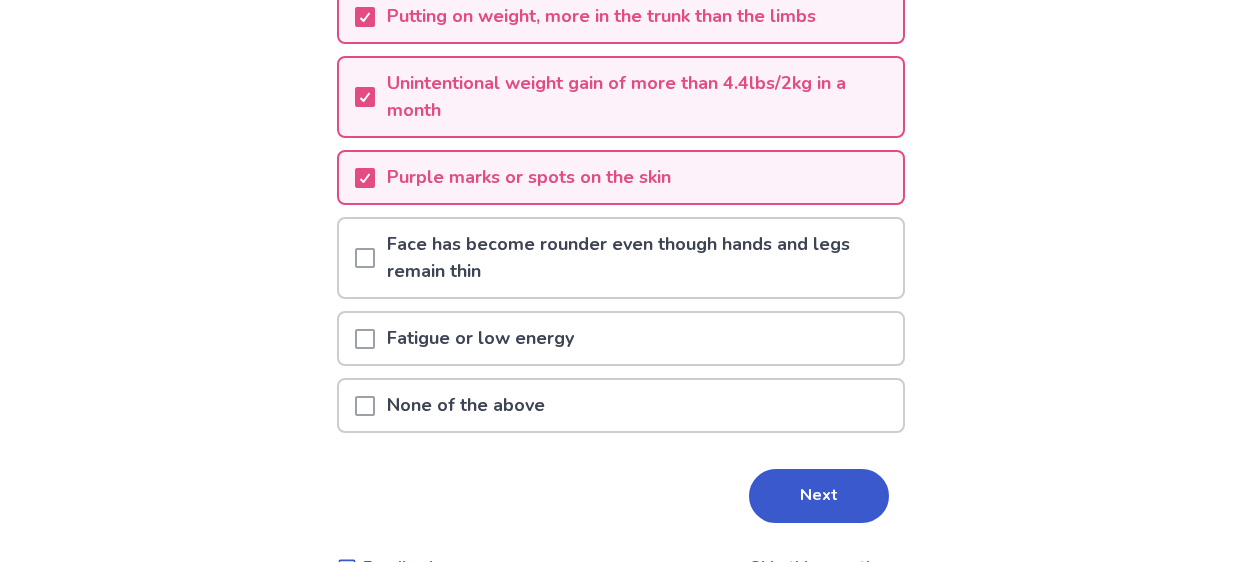 scroll, scrollTop: 254, scrollLeft: 0, axis: vertical 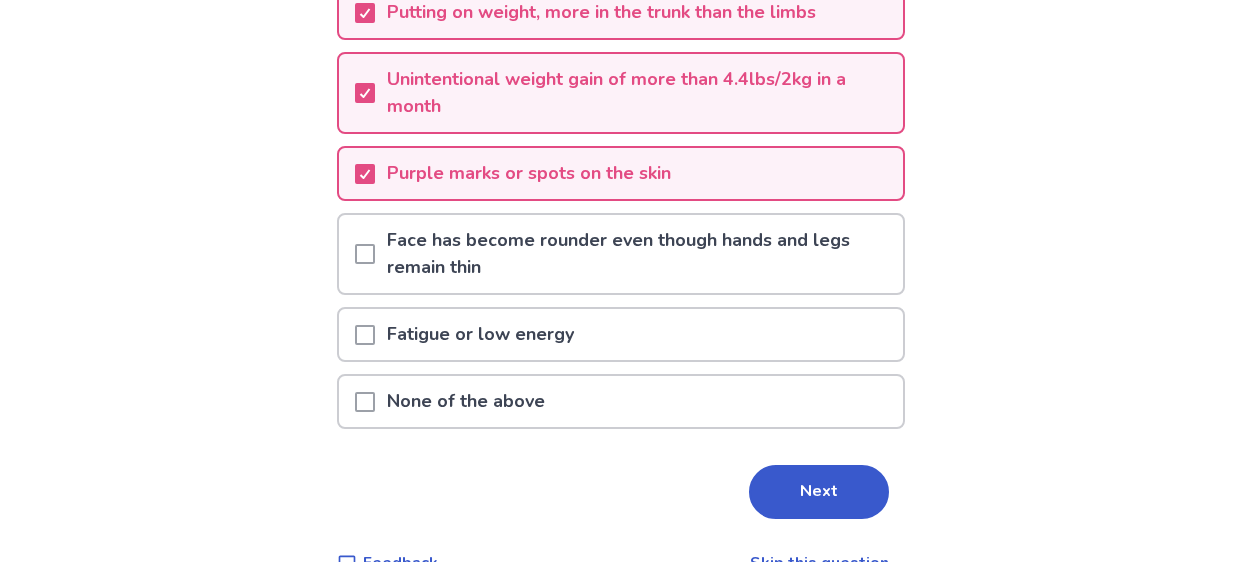 click on "Fatigue or low energy" at bounding box center [621, 334] 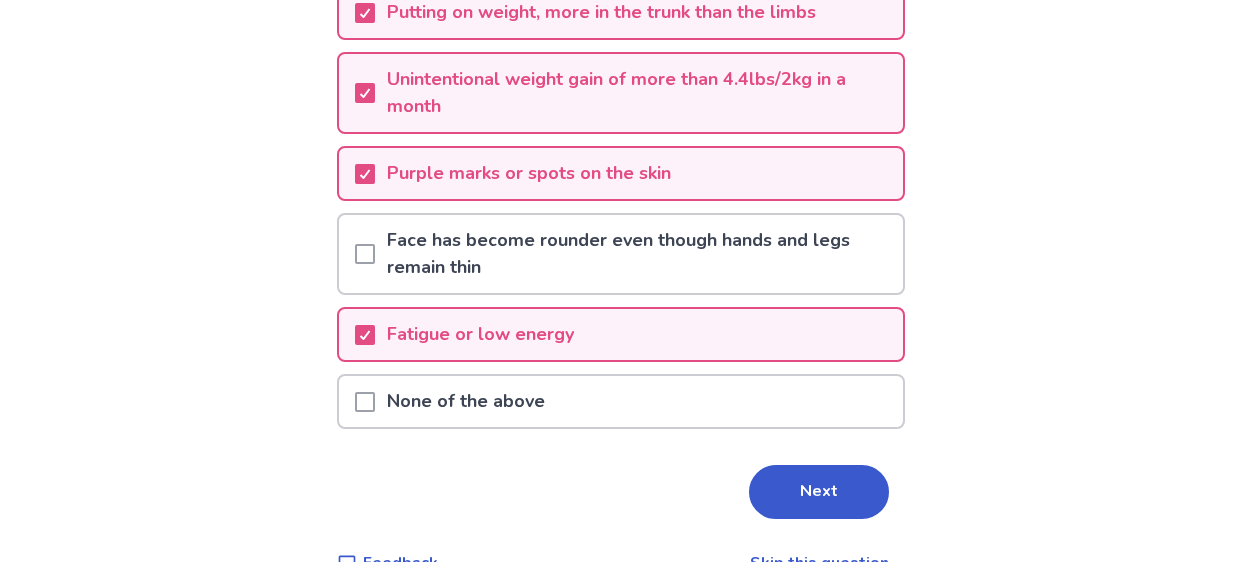 click on "Fatigue or low energy" at bounding box center [621, 334] 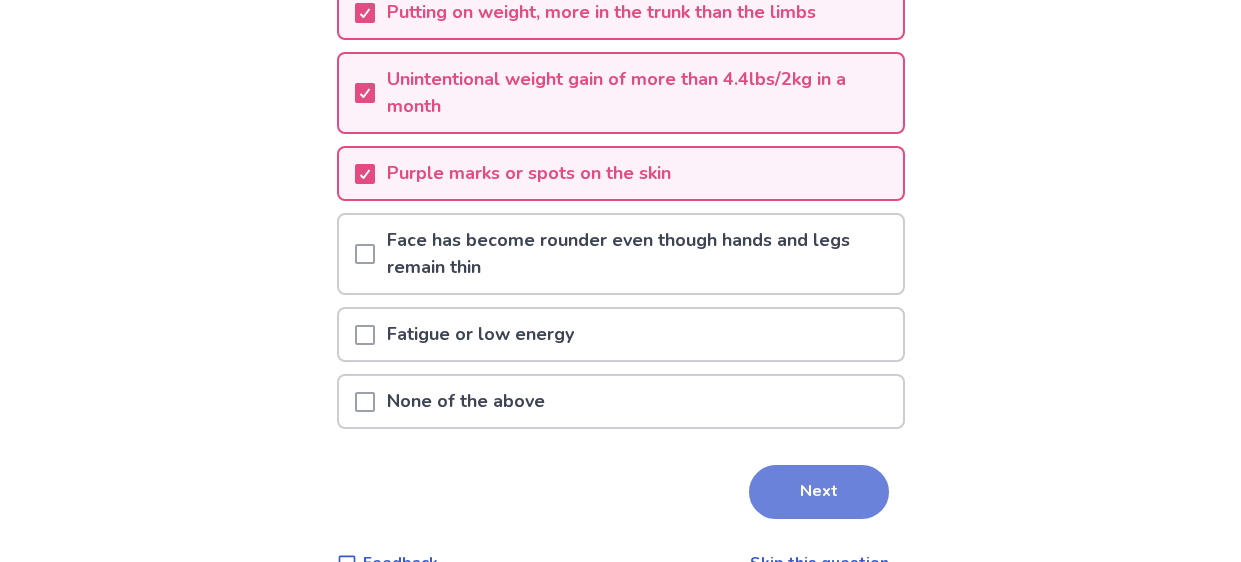 click on "Next" at bounding box center (819, 492) 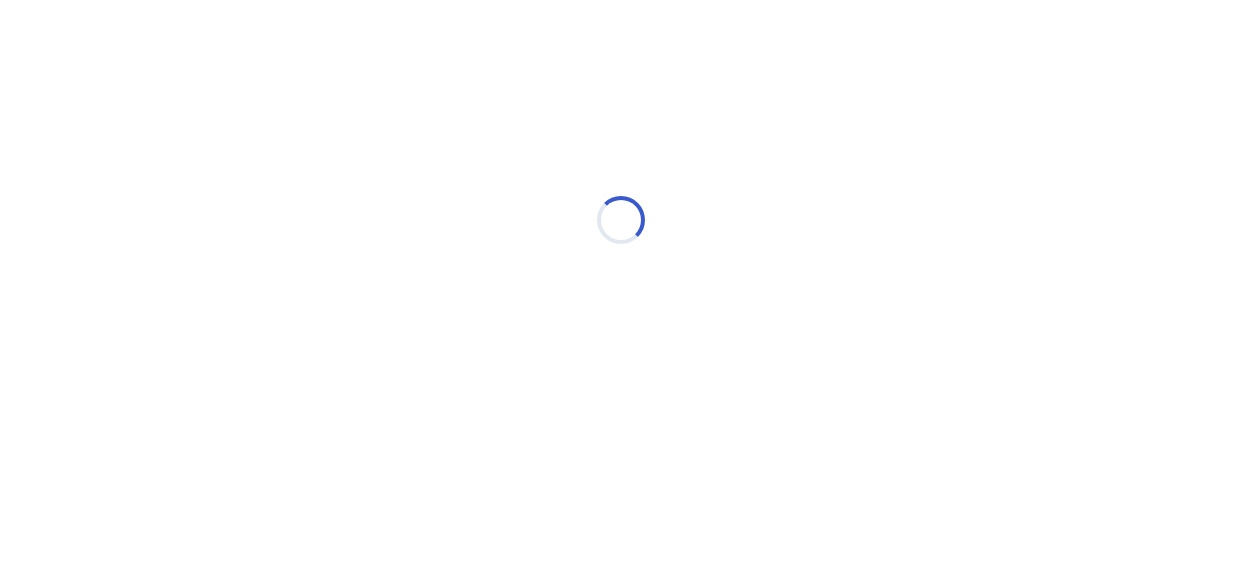 scroll, scrollTop: 0, scrollLeft: 0, axis: both 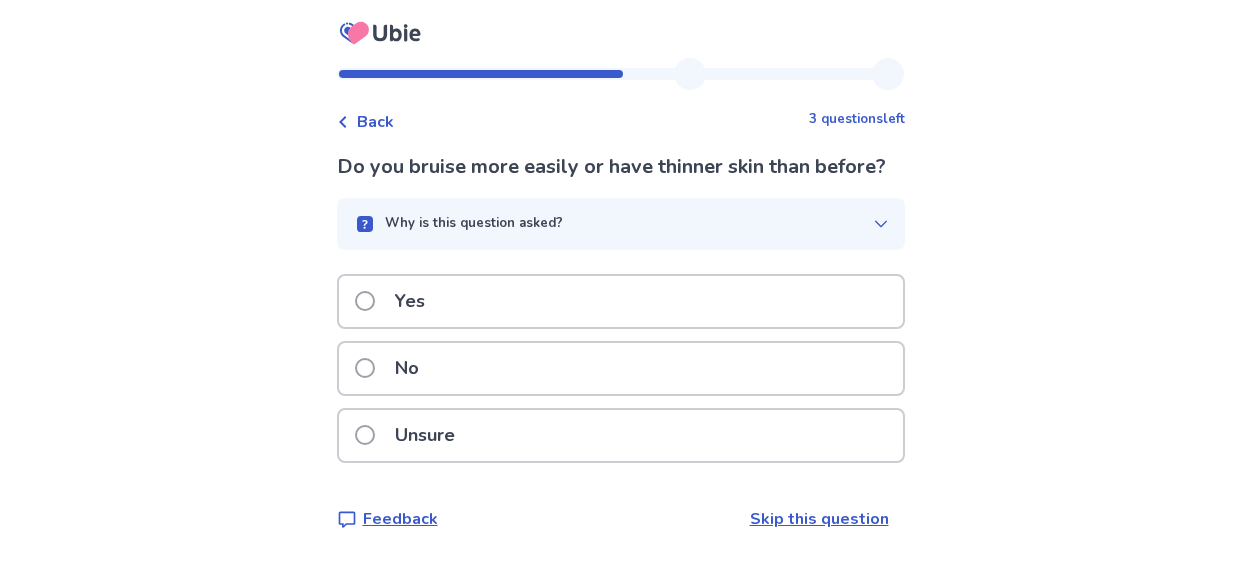 click on "No" at bounding box center [621, 368] 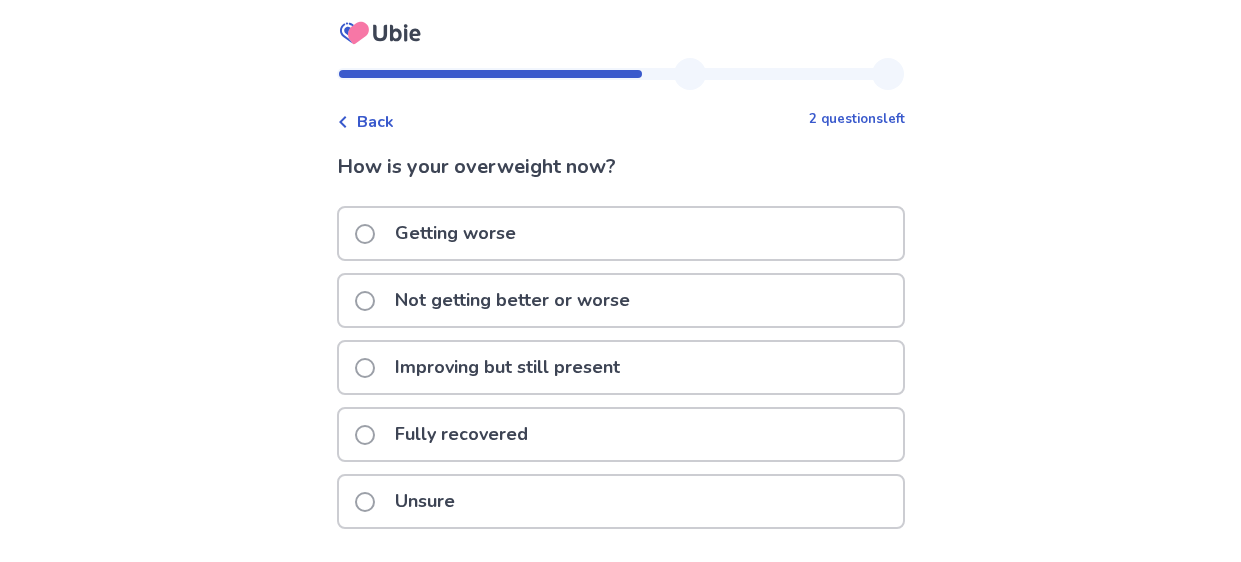click on "Getting worse" at bounding box center (455, 233) 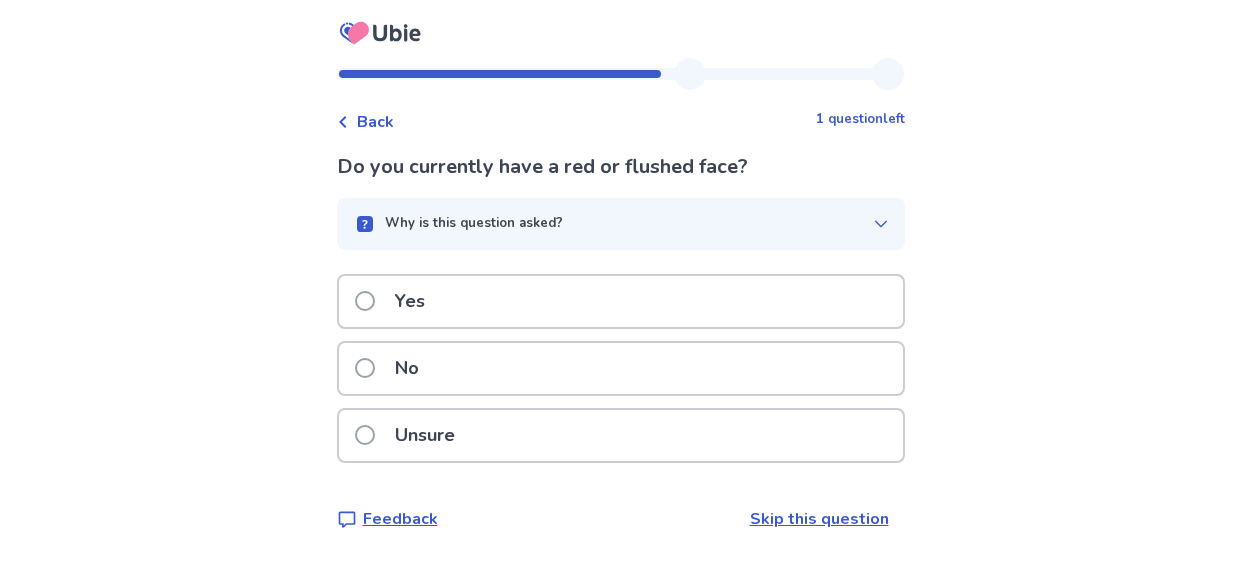 click on "No" at bounding box center (393, 368) 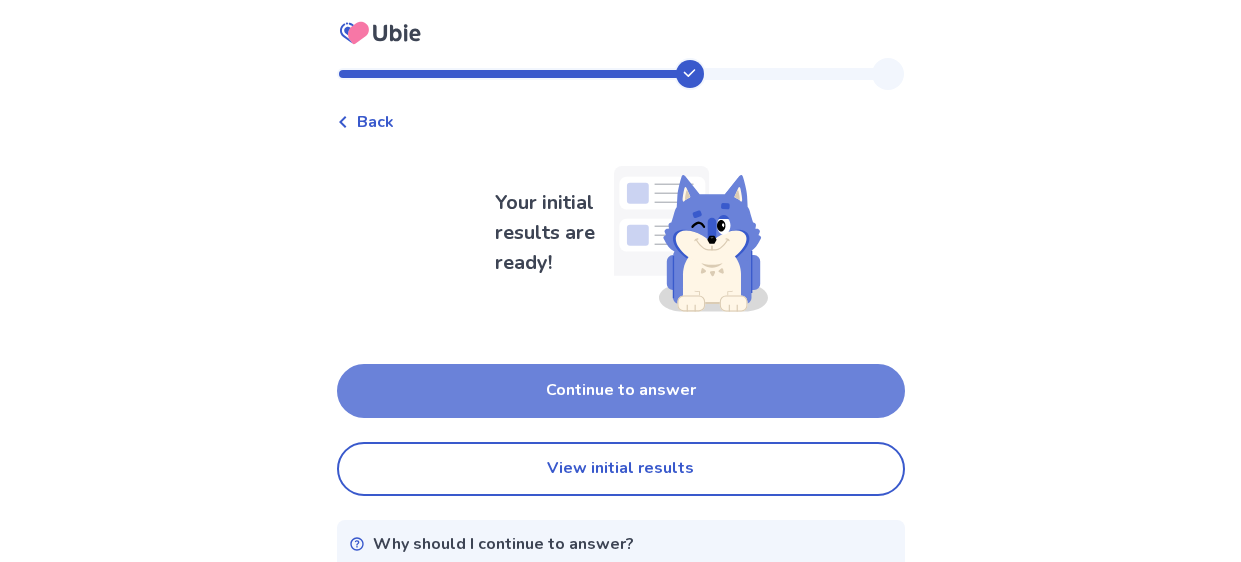 click on "Continue to answer" at bounding box center [621, 391] 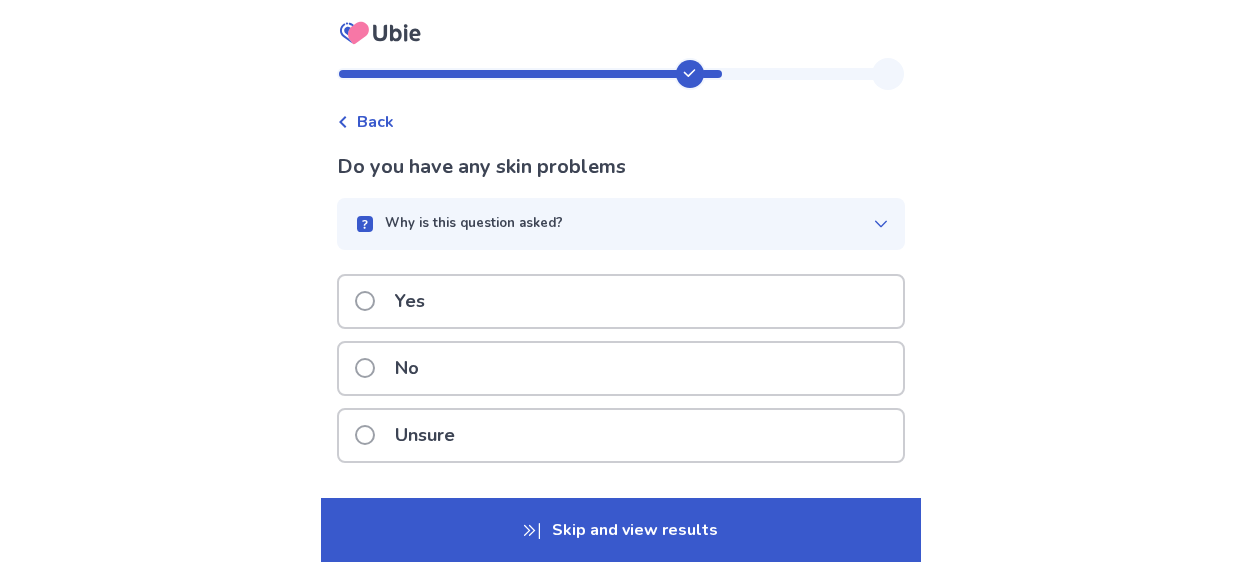 click on "Yes" at bounding box center (621, 301) 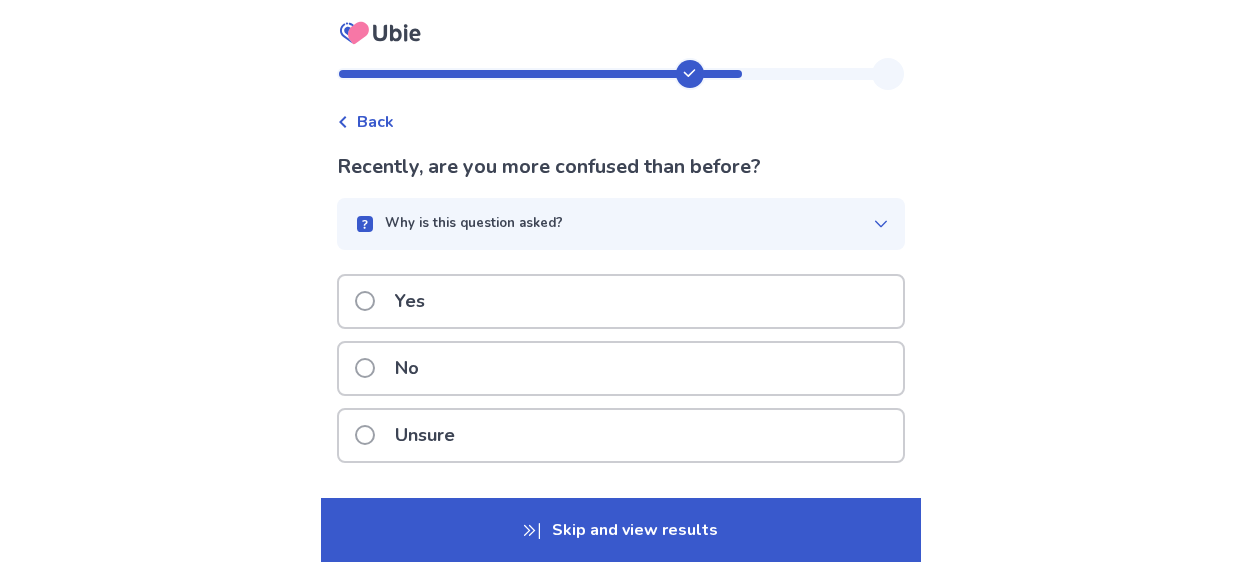 click on "Yes" at bounding box center [621, 301] 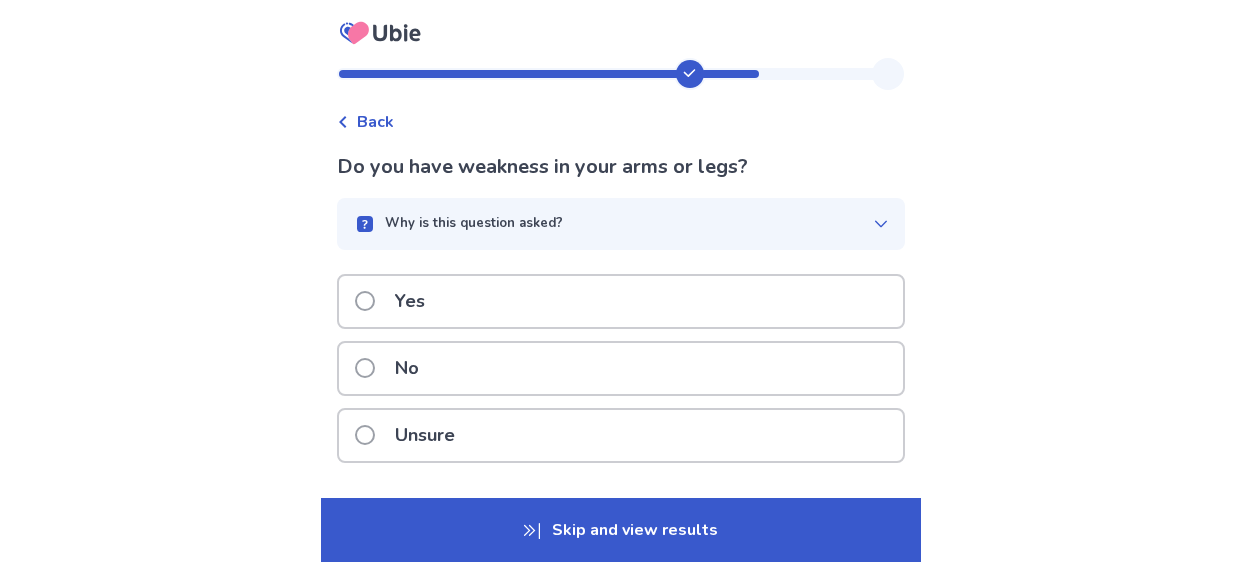 click on "No" at bounding box center (621, 368) 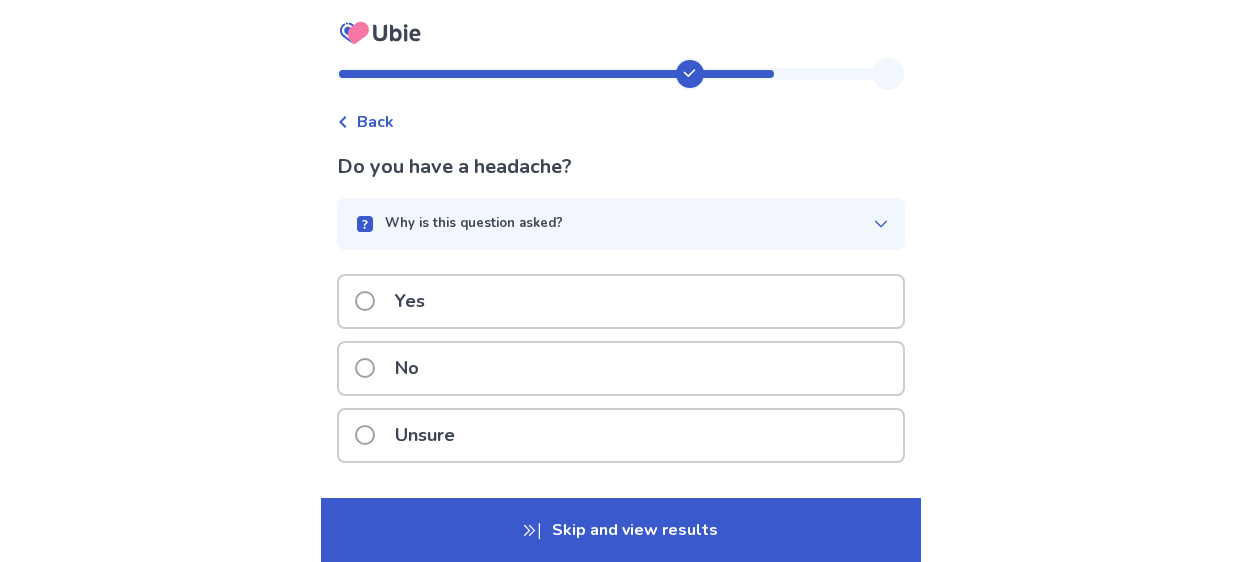 click on "No" at bounding box center [393, 368] 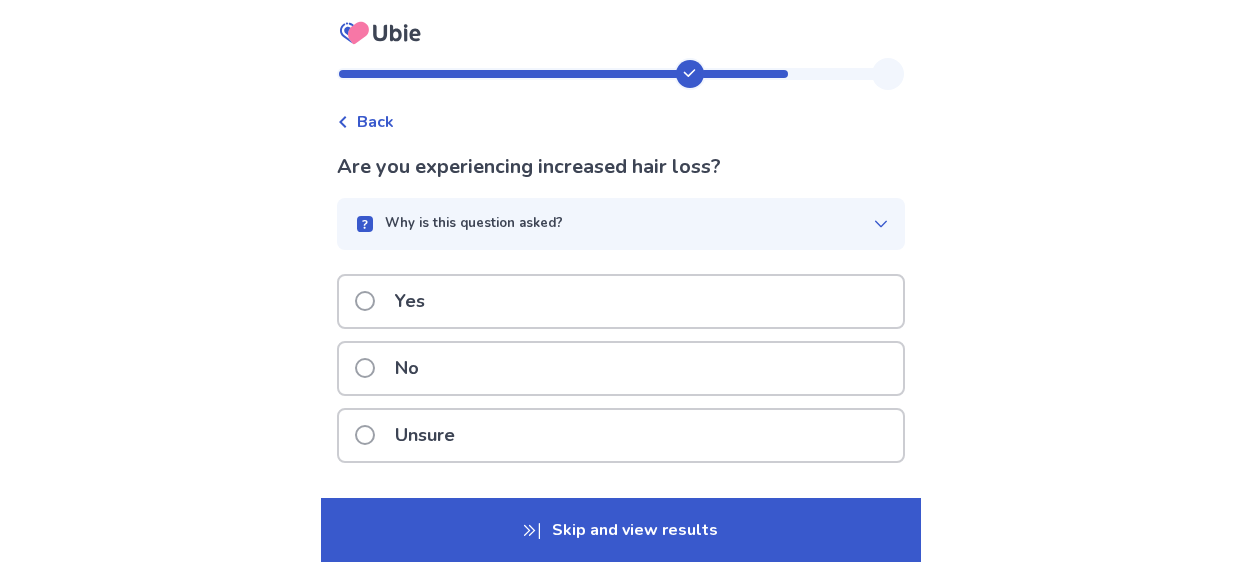 click on "No" at bounding box center (393, 368) 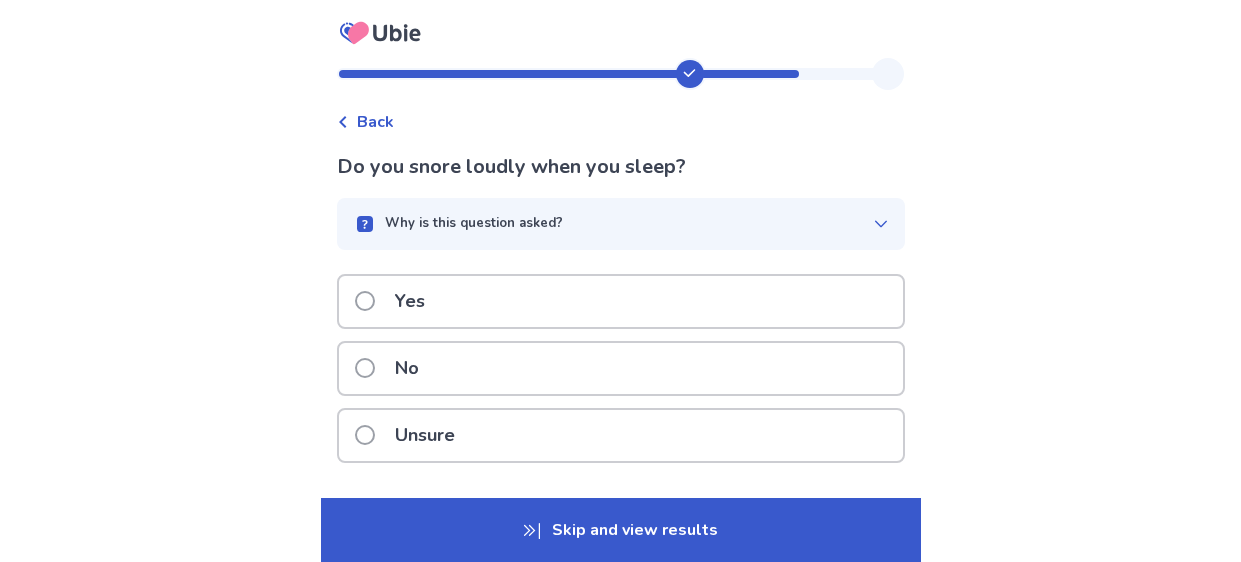 click on "Unsure" at bounding box center [411, 435] 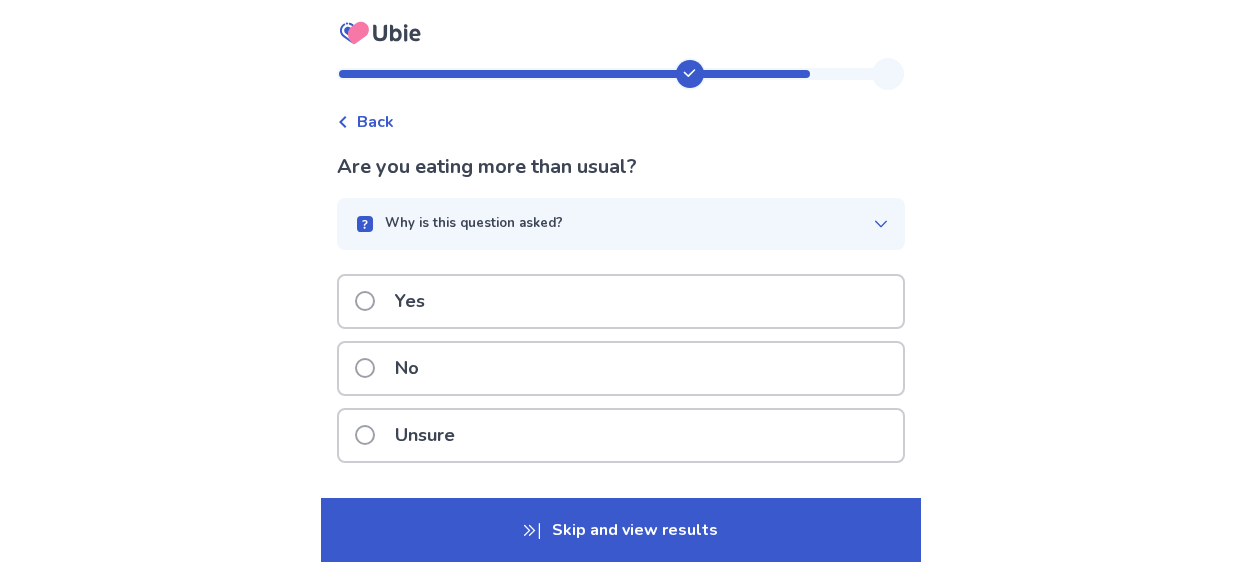 click on "Yes" at bounding box center (410, 301) 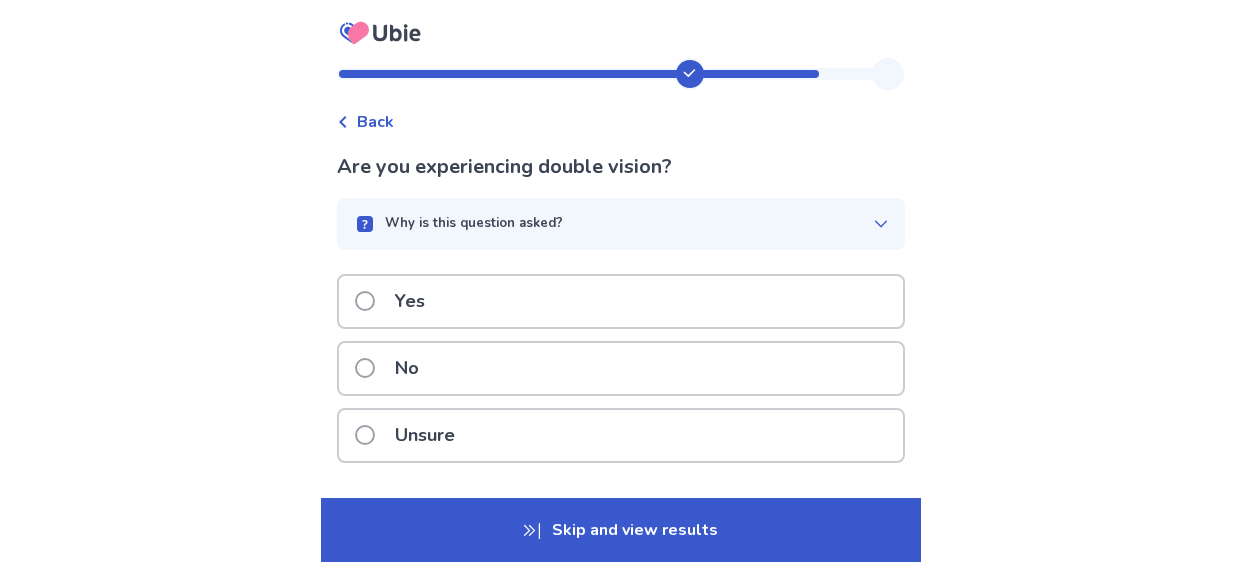 click on "No" at bounding box center (407, 368) 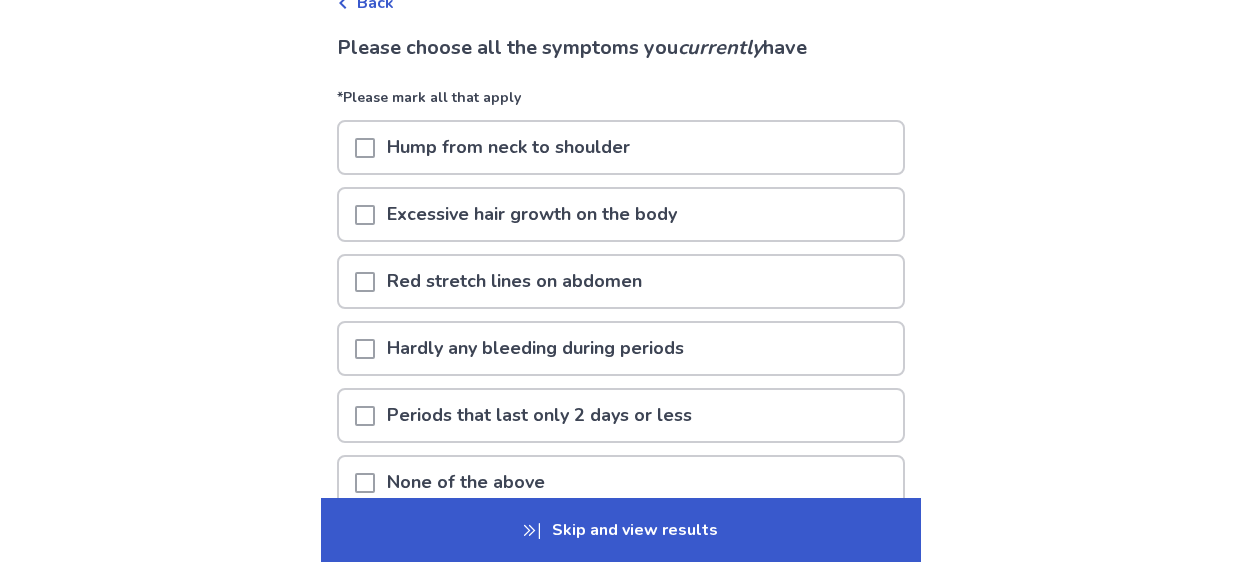 scroll, scrollTop: 126, scrollLeft: 0, axis: vertical 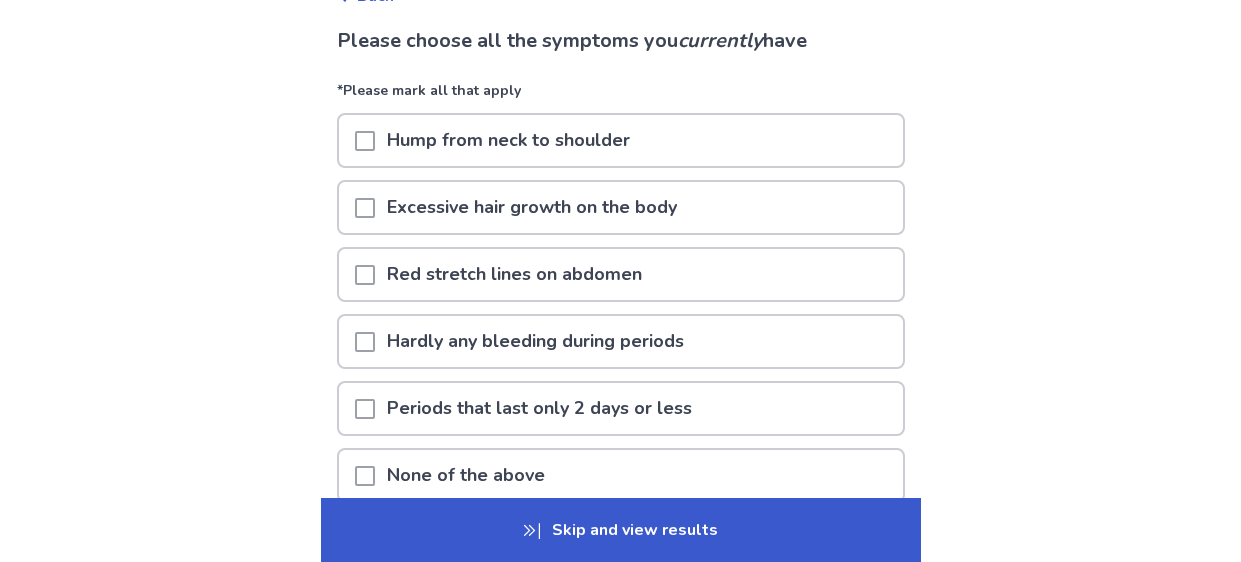 click at bounding box center [365, 275] 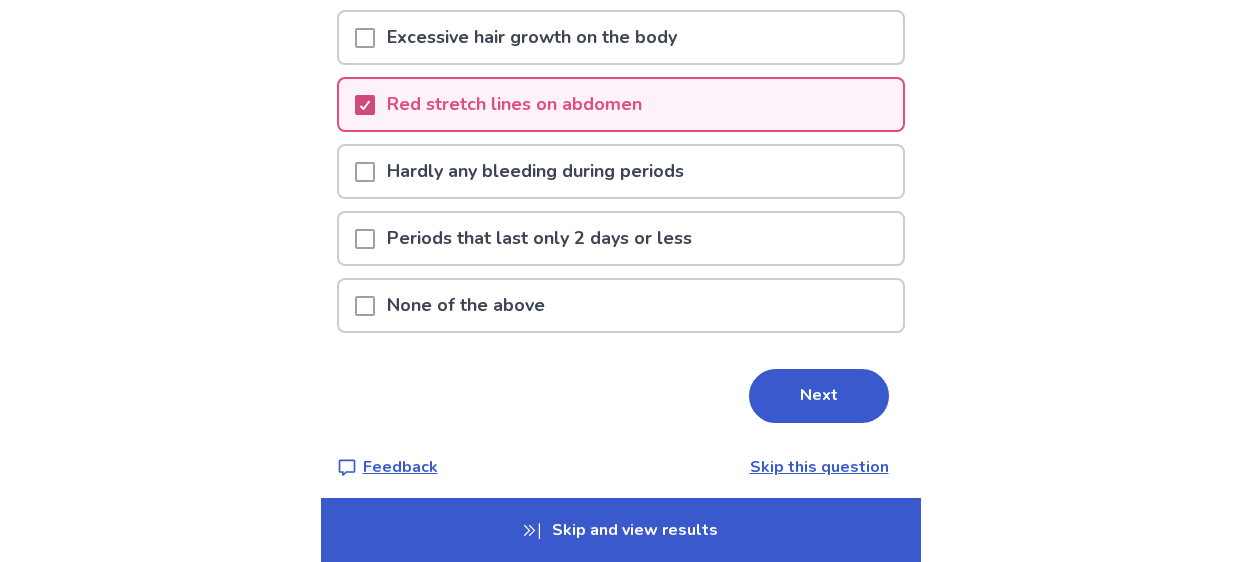 scroll, scrollTop: 306, scrollLeft: 0, axis: vertical 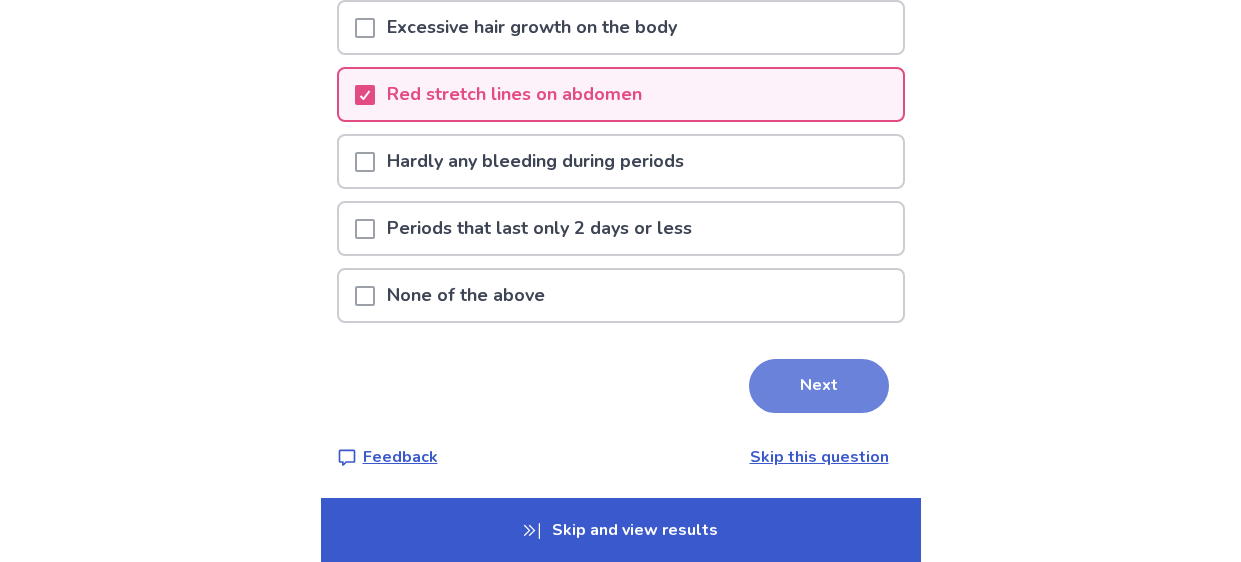 click on "Next" at bounding box center (819, 386) 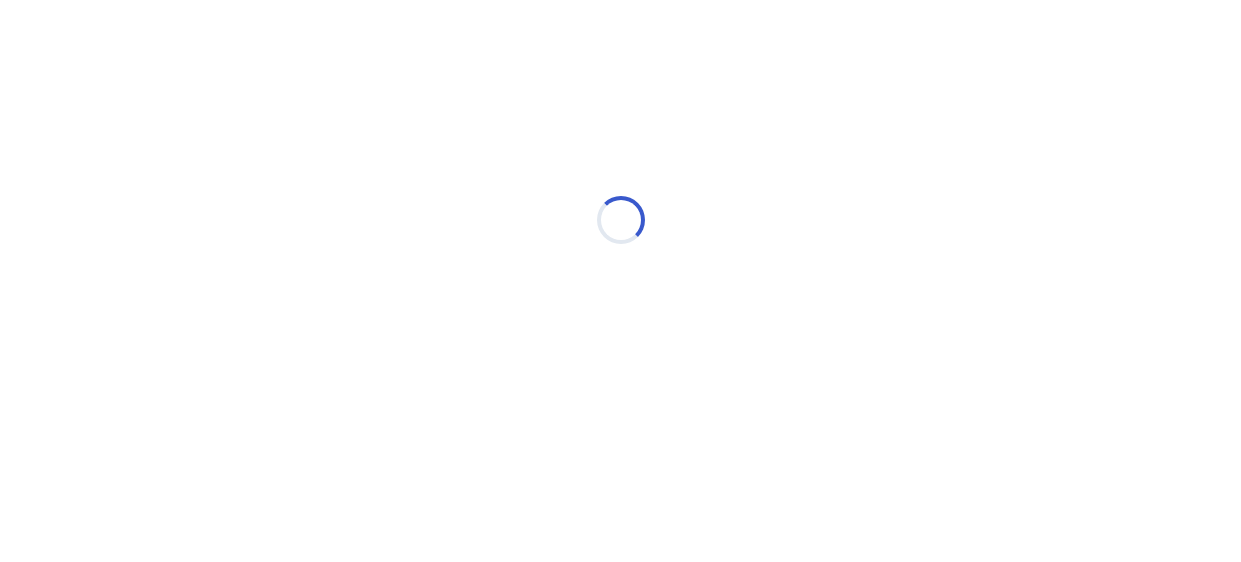 scroll, scrollTop: 0, scrollLeft: 0, axis: both 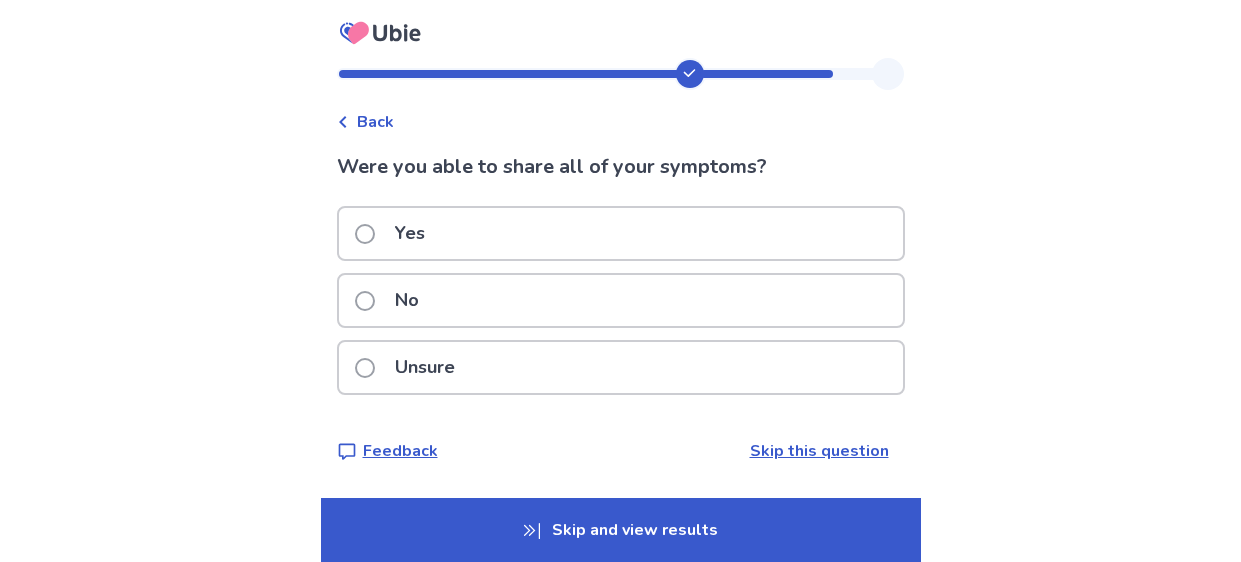 click at bounding box center [365, 301] 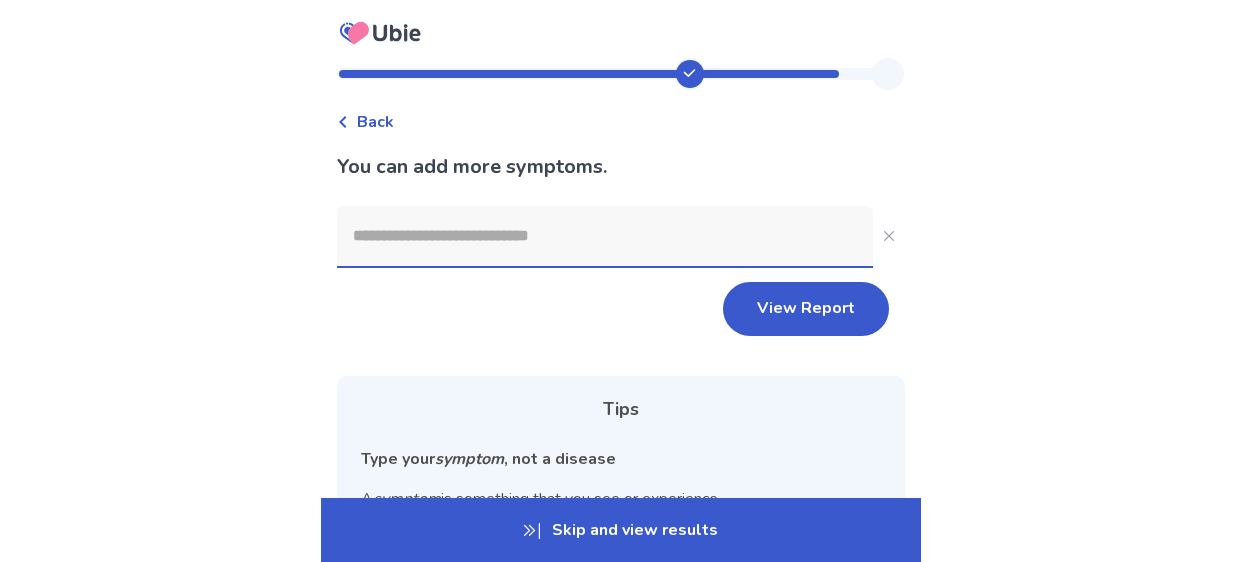 click 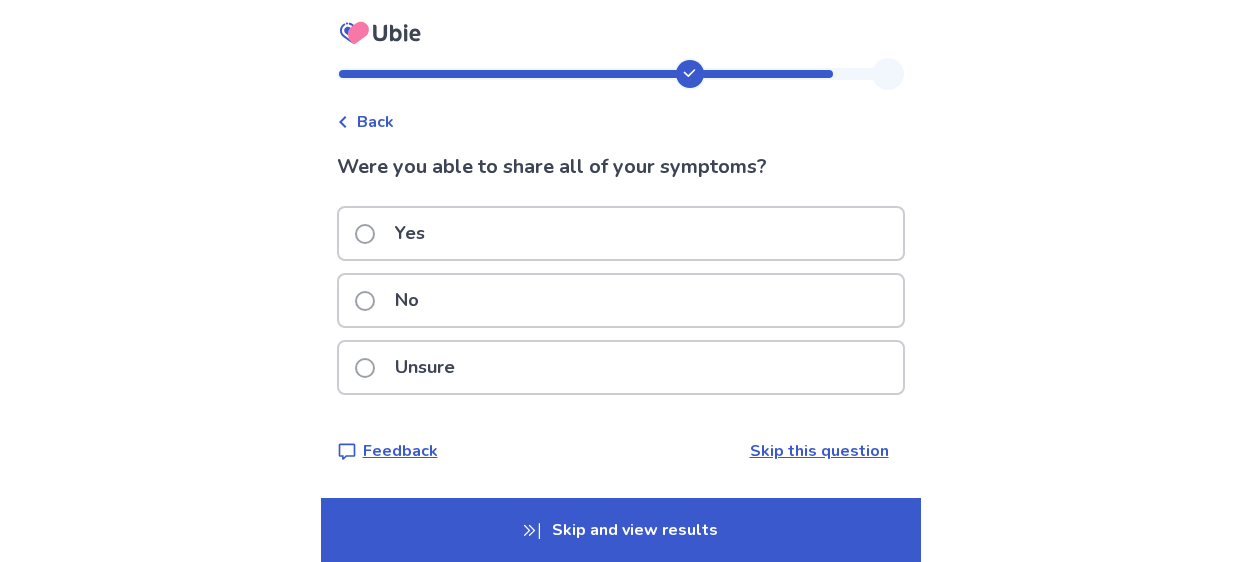 click on "Were you able to share all of your symptoms? Yes No Unsure Feedback Skip this question" at bounding box center (621, 307) 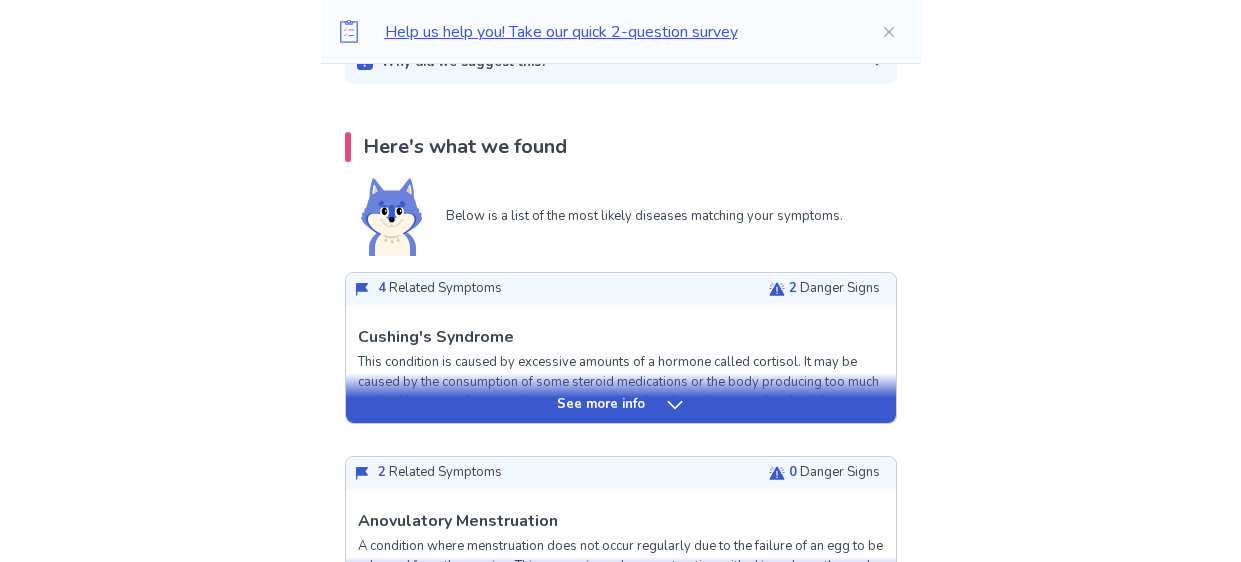 scroll, scrollTop: 368, scrollLeft: 0, axis: vertical 